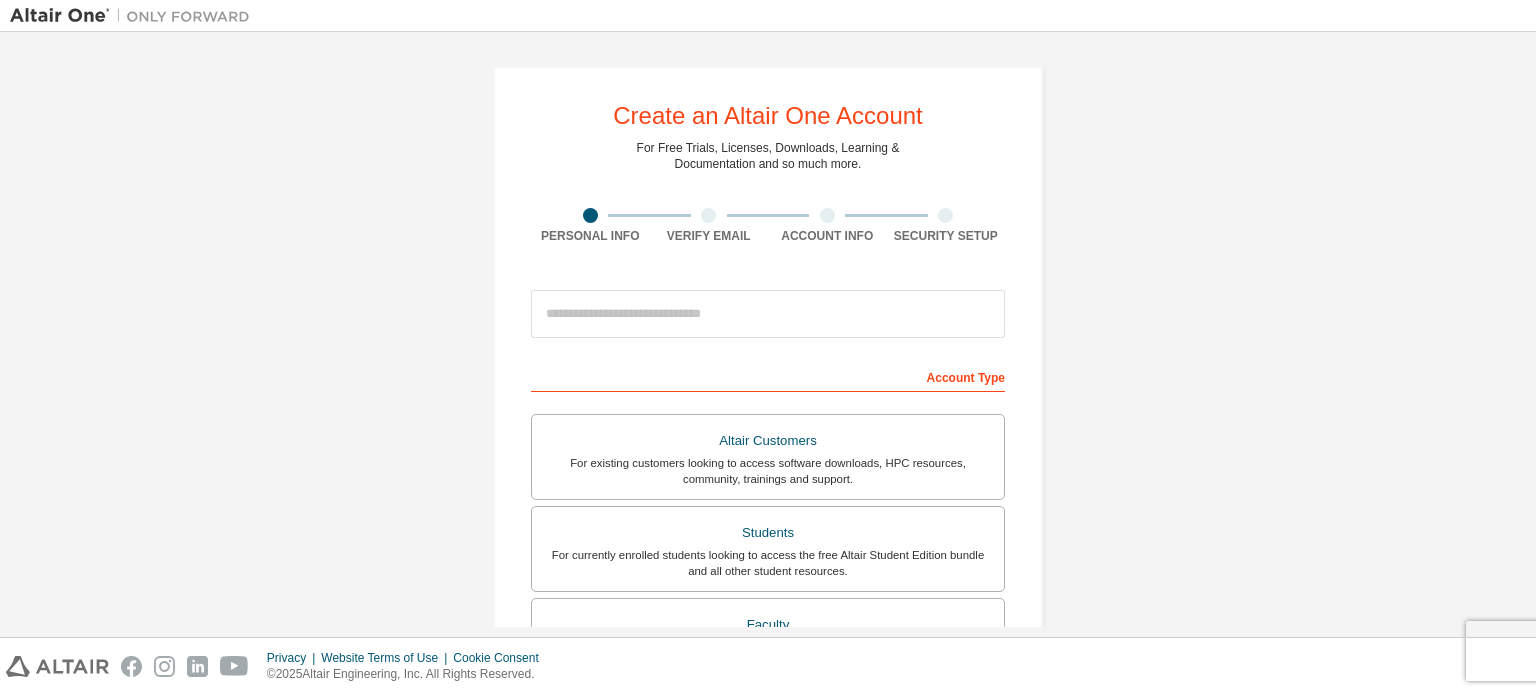 scroll, scrollTop: 0, scrollLeft: 0, axis: both 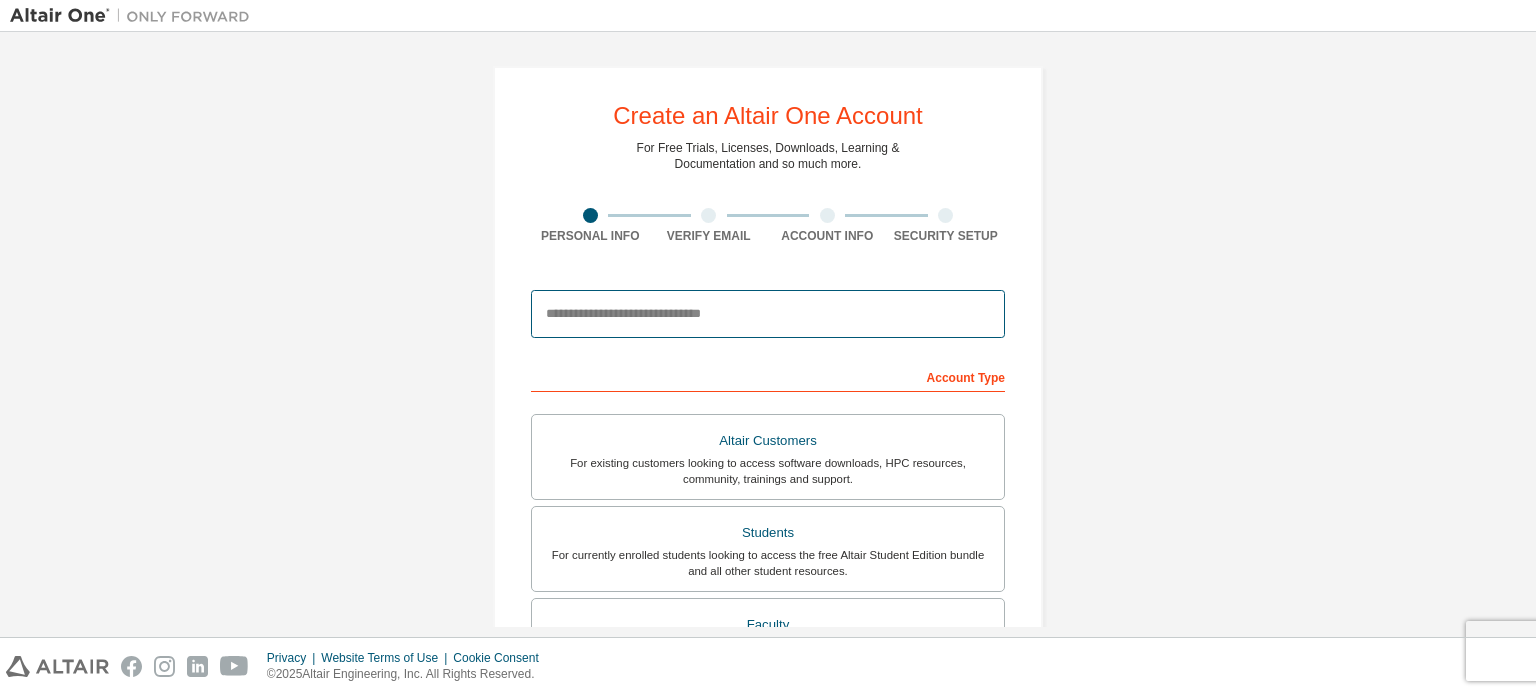 click at bounding box center (768, 314) 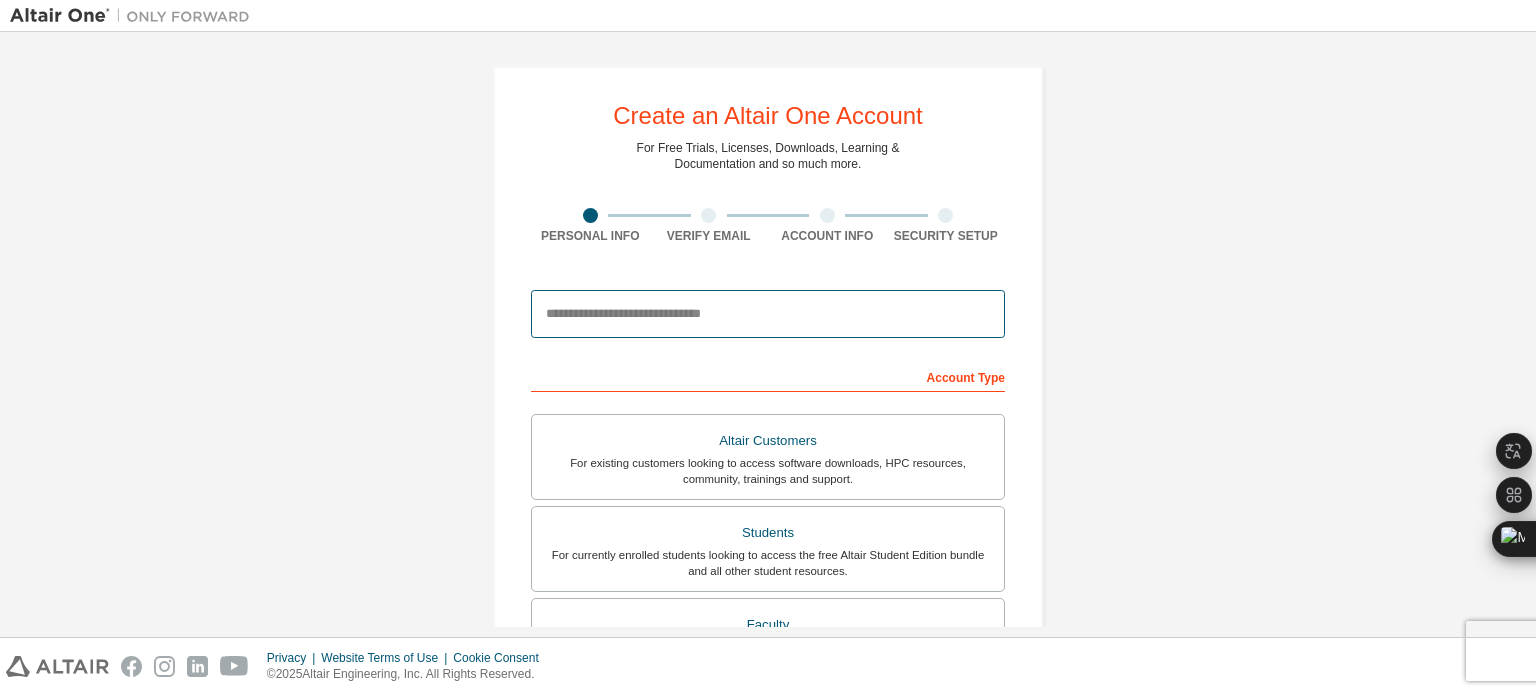 scroll, scrollTop: 100, scrollLeft: 0, axis: vertical 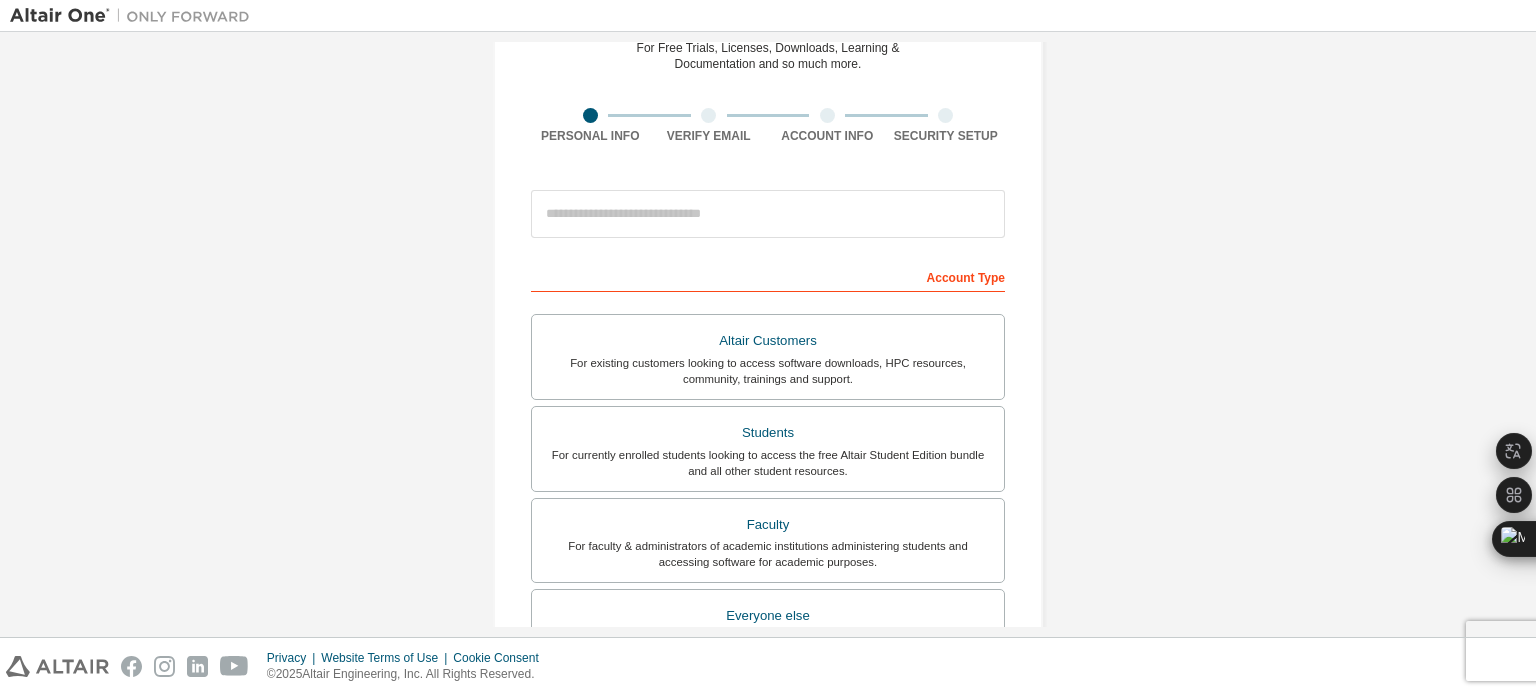 click on "Create an Altair One Account For Free Trials, Licenses, Downloads, Learning &  Documentation and so much more. Personal Info Verify Email Account Info Security Setup This is a federated email. No need to register a new account. You should be able to  login  by using your company's SSO credentials. Email already exists. Please try to  login  instead. Account Type Altair Customers For existing customers looking to access software downloads, HPC resources, community, trainings and support. Students For currently enrolled students looking to access the free Altair Student Edition bundle and all other student resources. Faculty For faculty & administrators of academic institutions administering students and accessing software for academic purposes. Everyone else For individuals, businesses and everyone else looking to try Altair software and explore our product offerings. Your Profile First Name Last Name Job Title Please provide State/Province to help us route sales and support resources to you more efficiently." at bounding box center [768, 471] 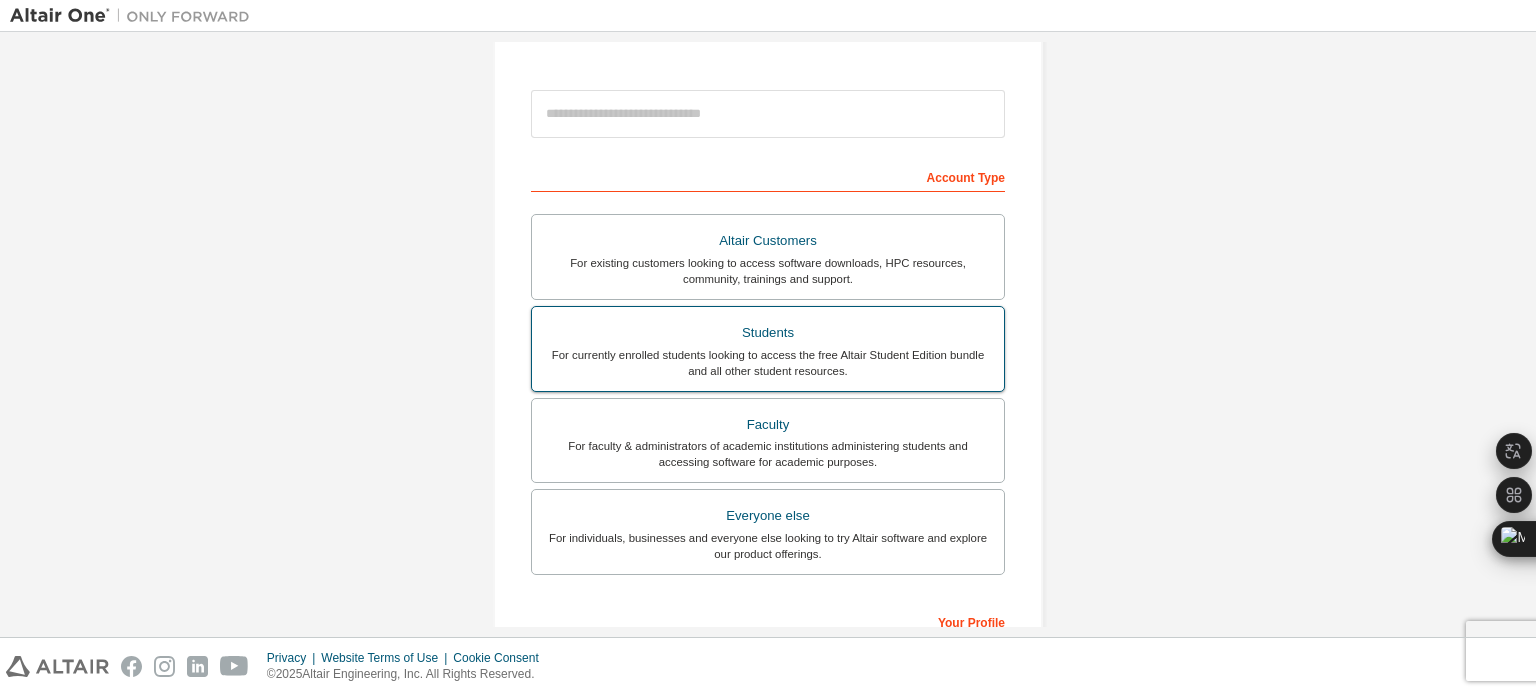 click on "For currently enrolled students looking to access the free Altair Student Edition bundle and all other student resources." at bounding box center (768, 363) 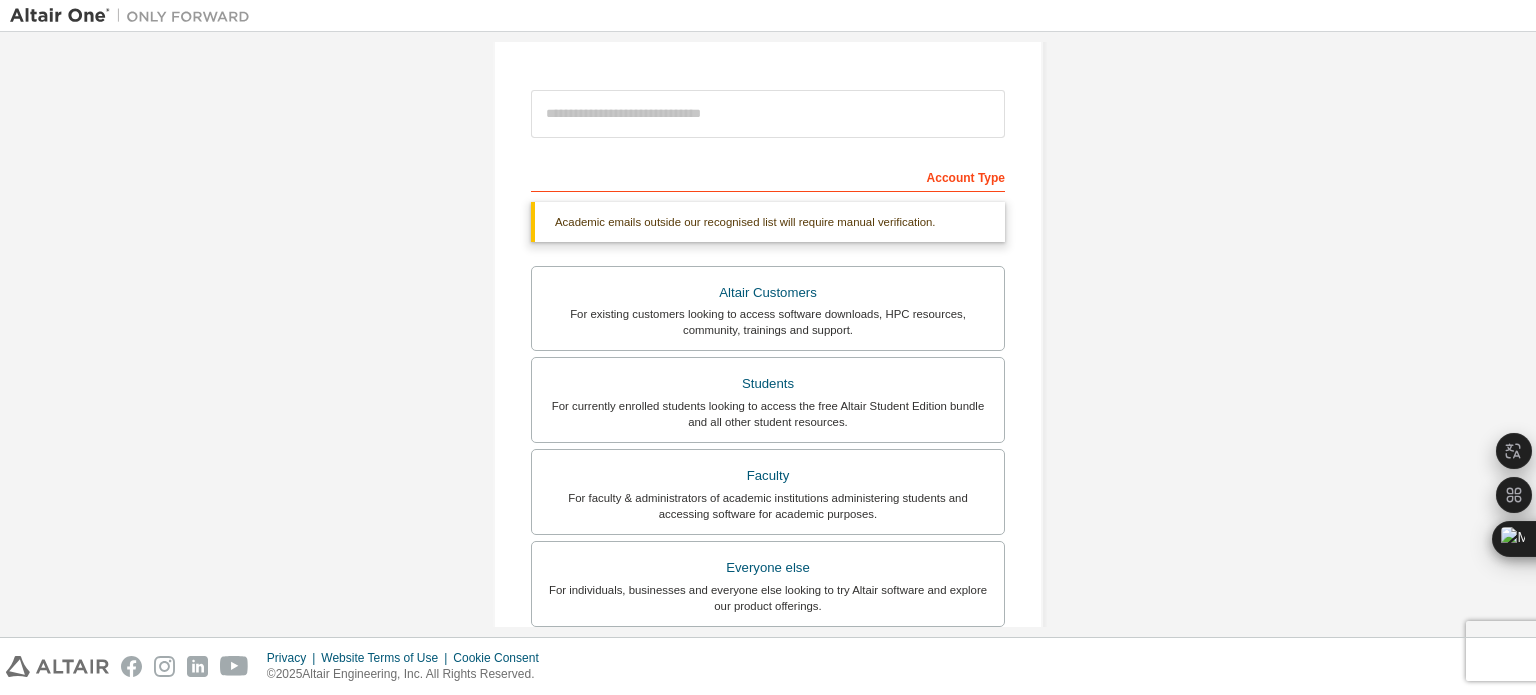 scroll, scrollTop: 0, scrollLeft: 0, axis: both 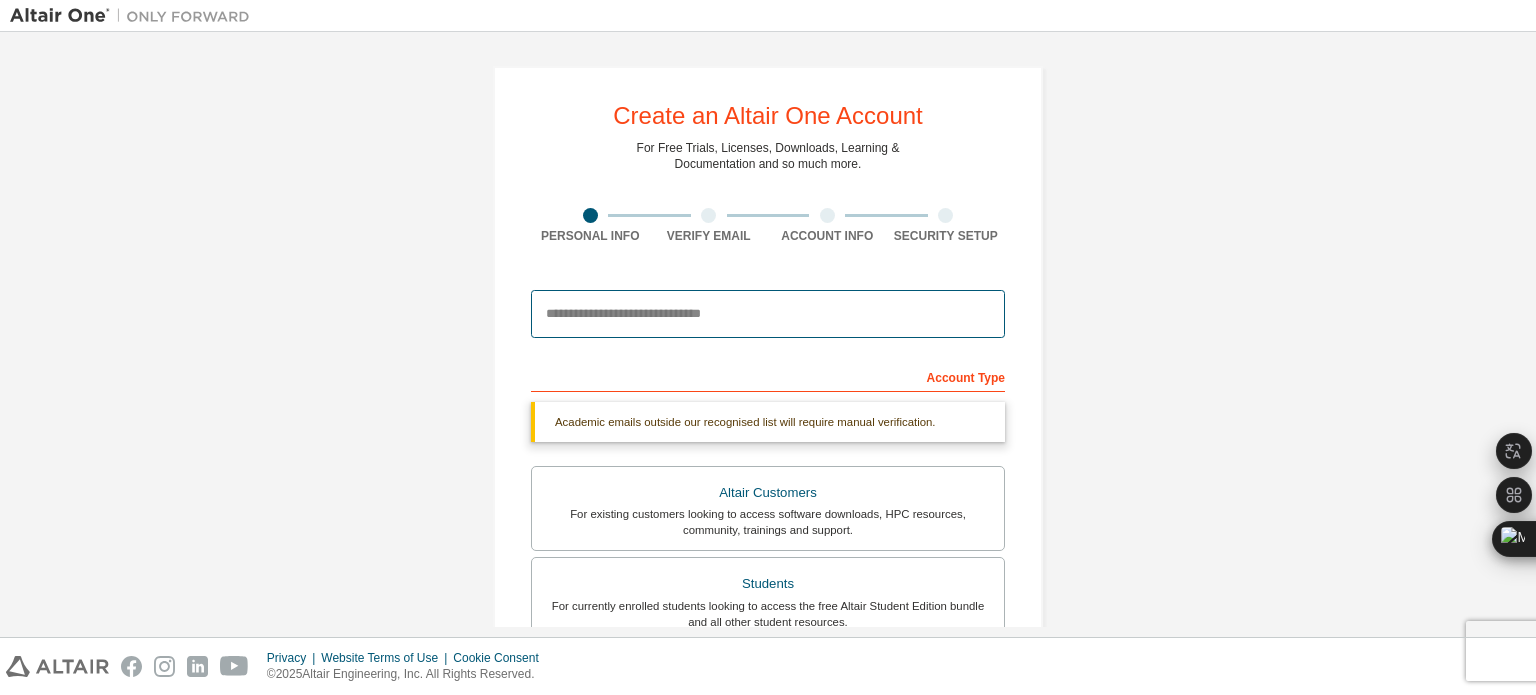 click at bounding box center (768, 314) 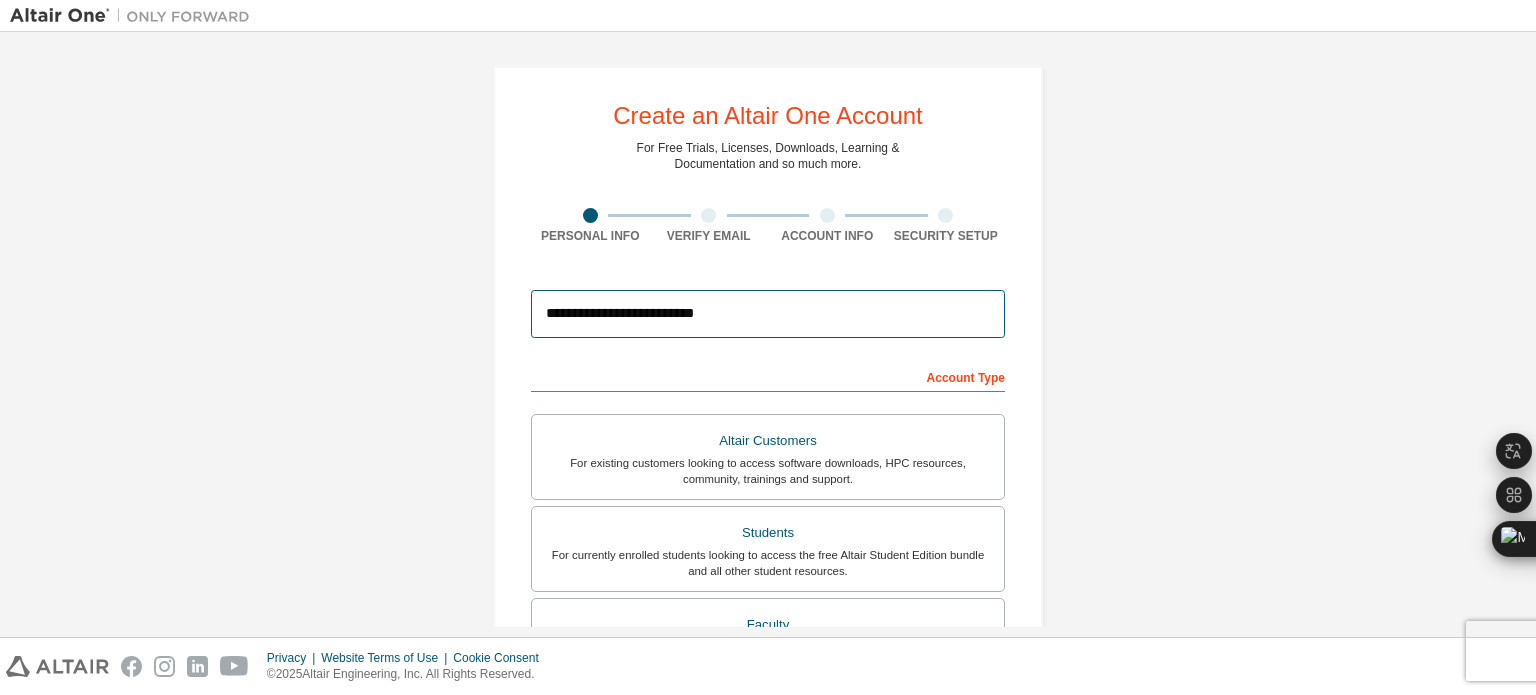 click on "**********" at bounding box center (768, 314) 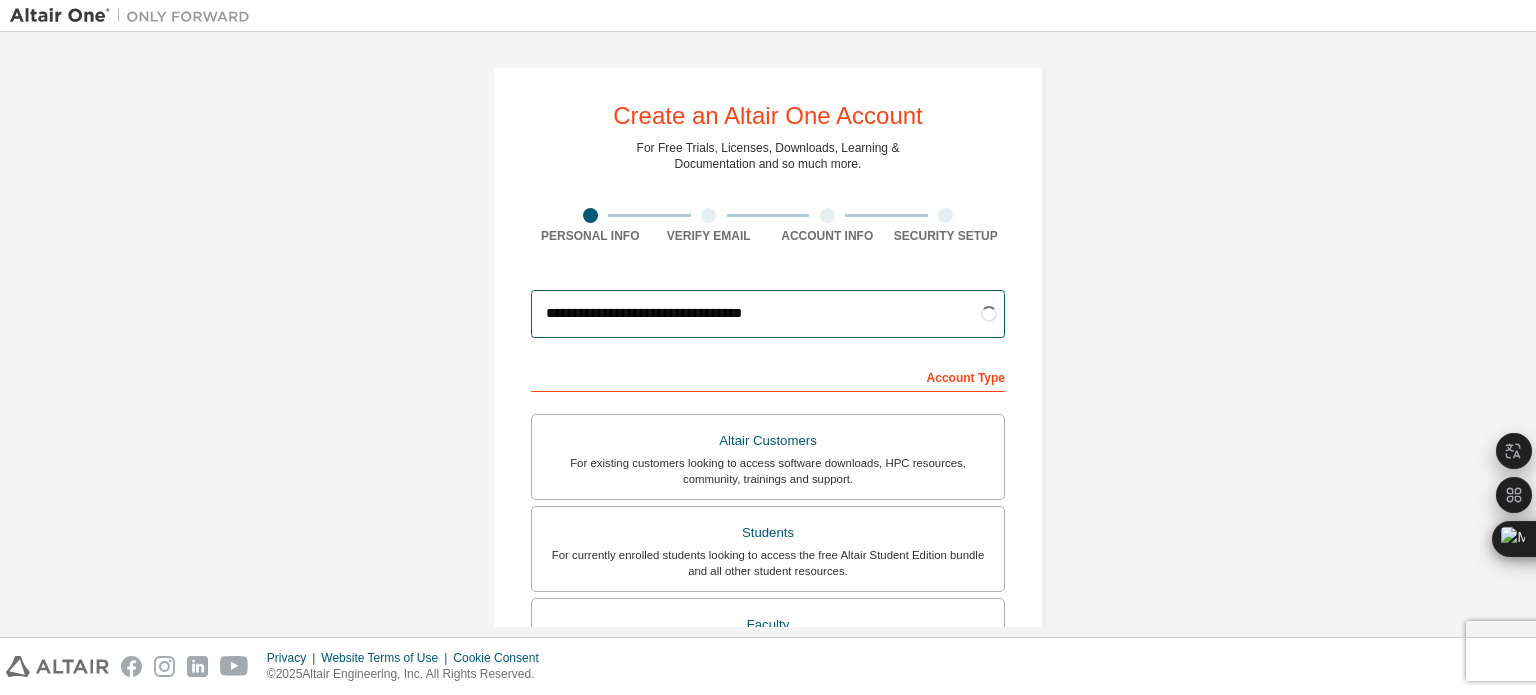 type on "**********" 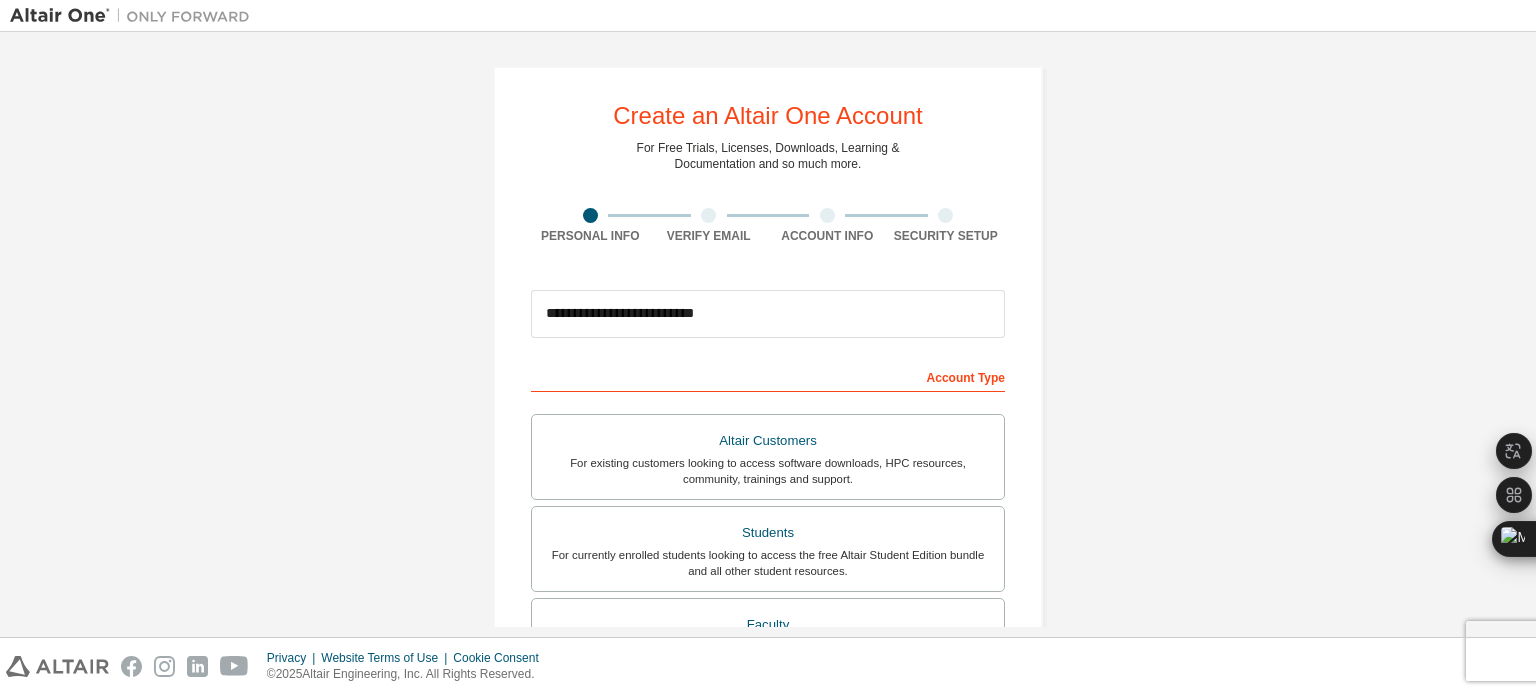 click on "**********" at bounding box center [768, 571] 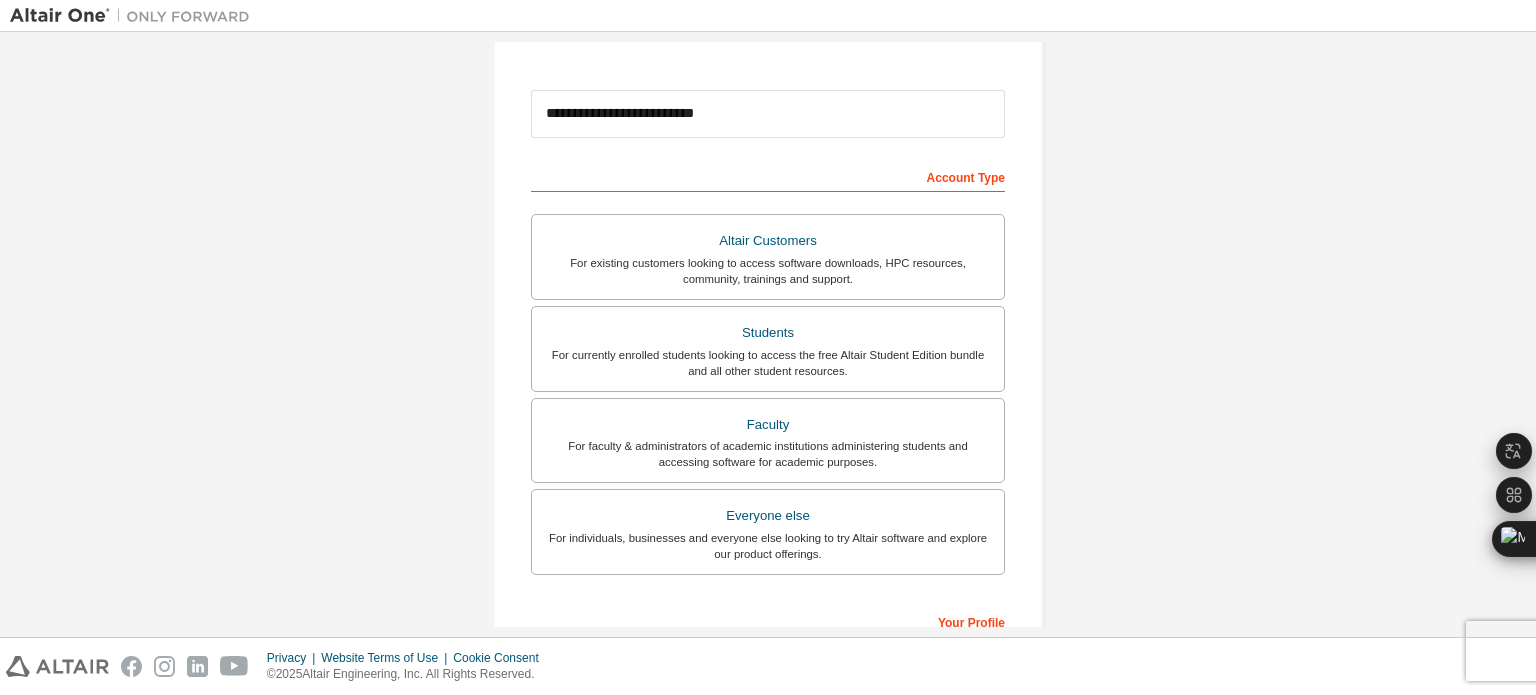 scroll, scrollTop: 469, scrollLeft: 0, axis: vertical 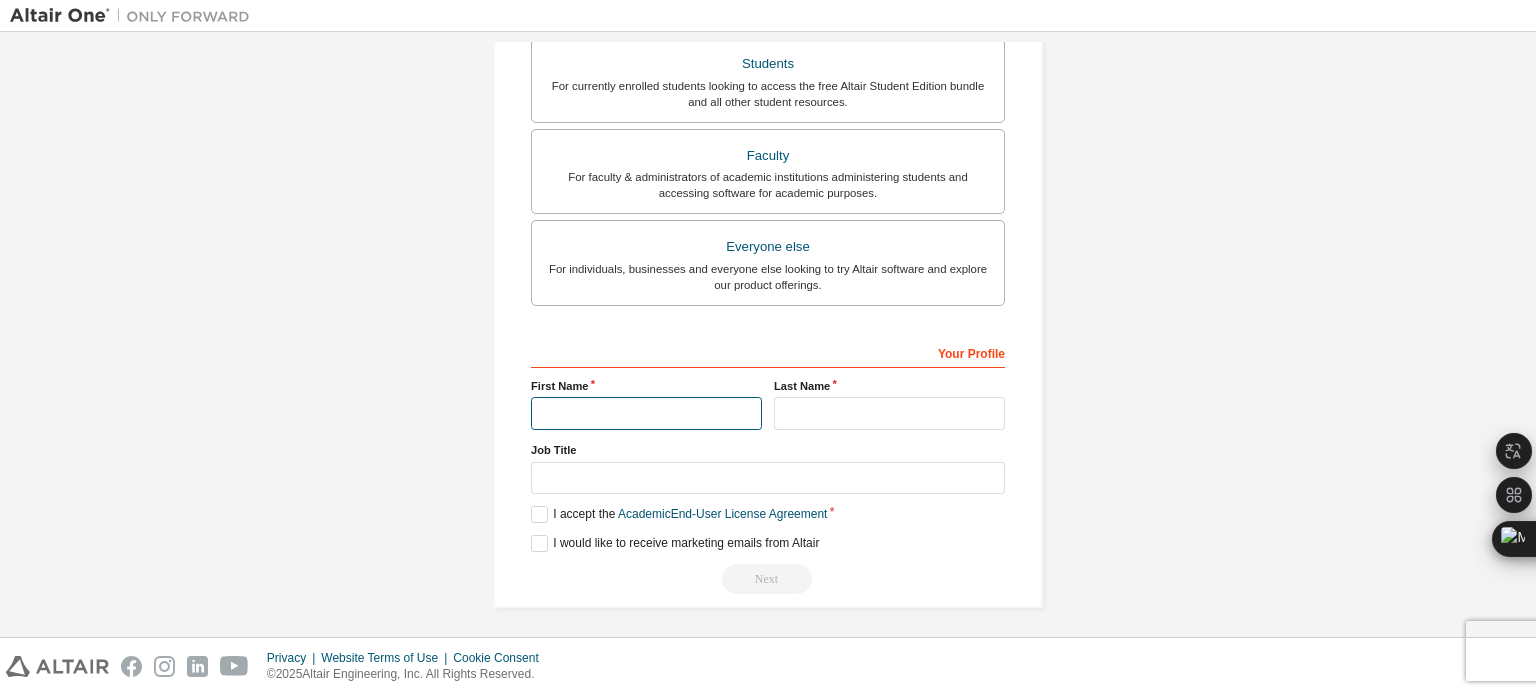 click at bounding box center (646, 413) 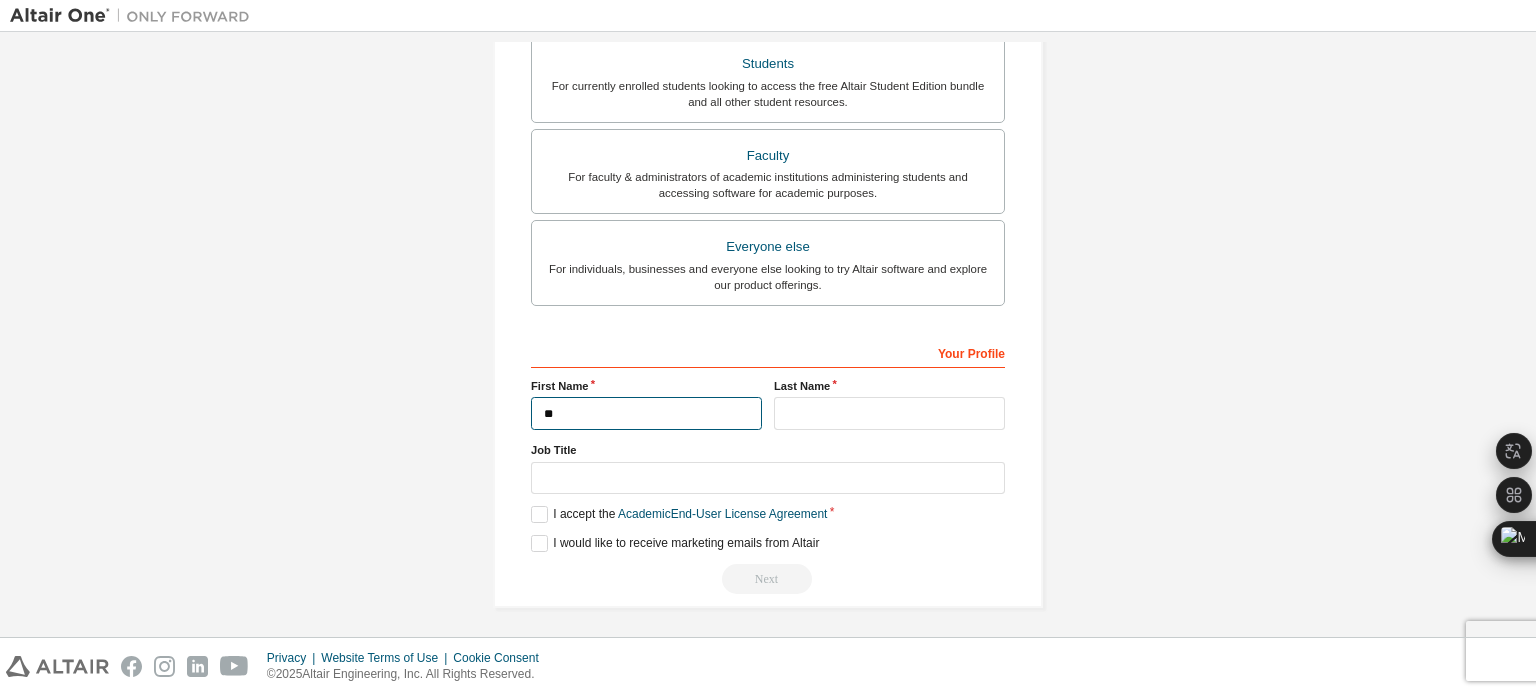type on "*" 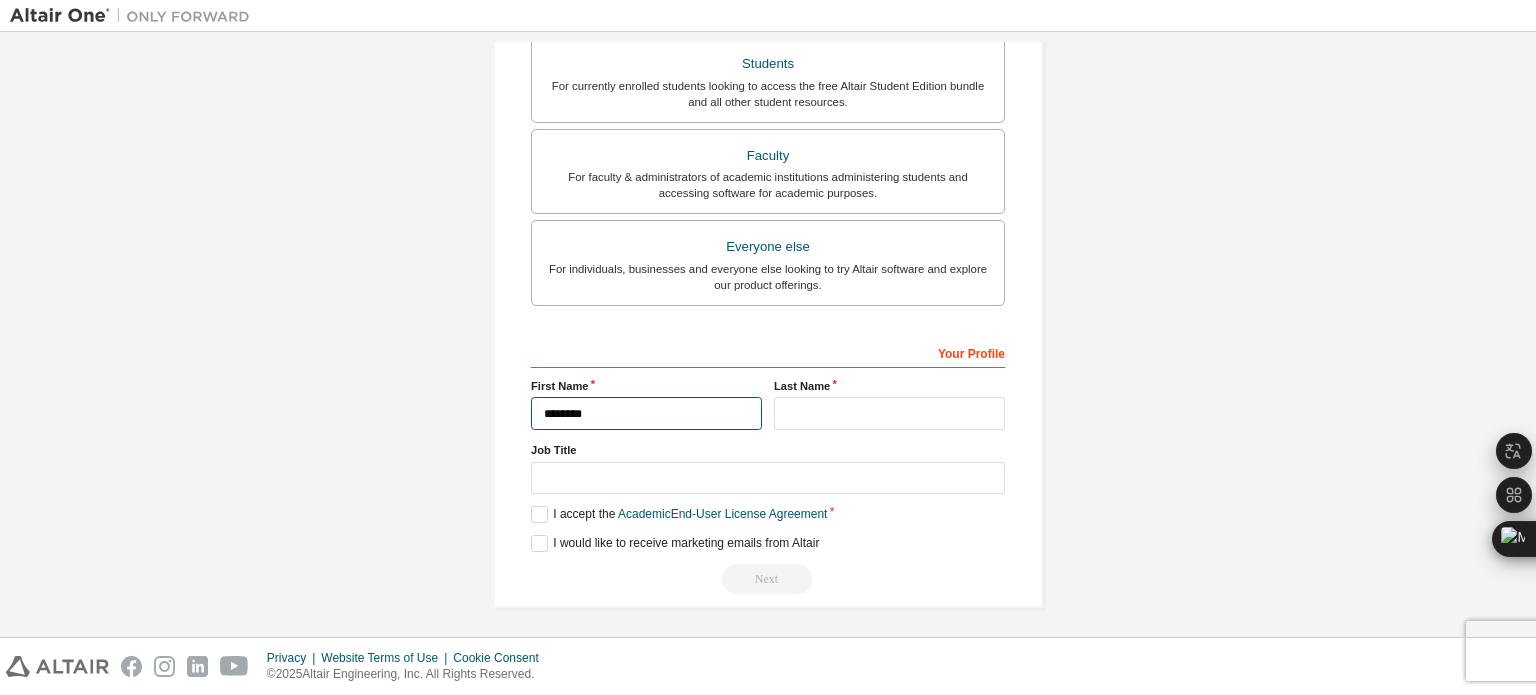 type on "********" 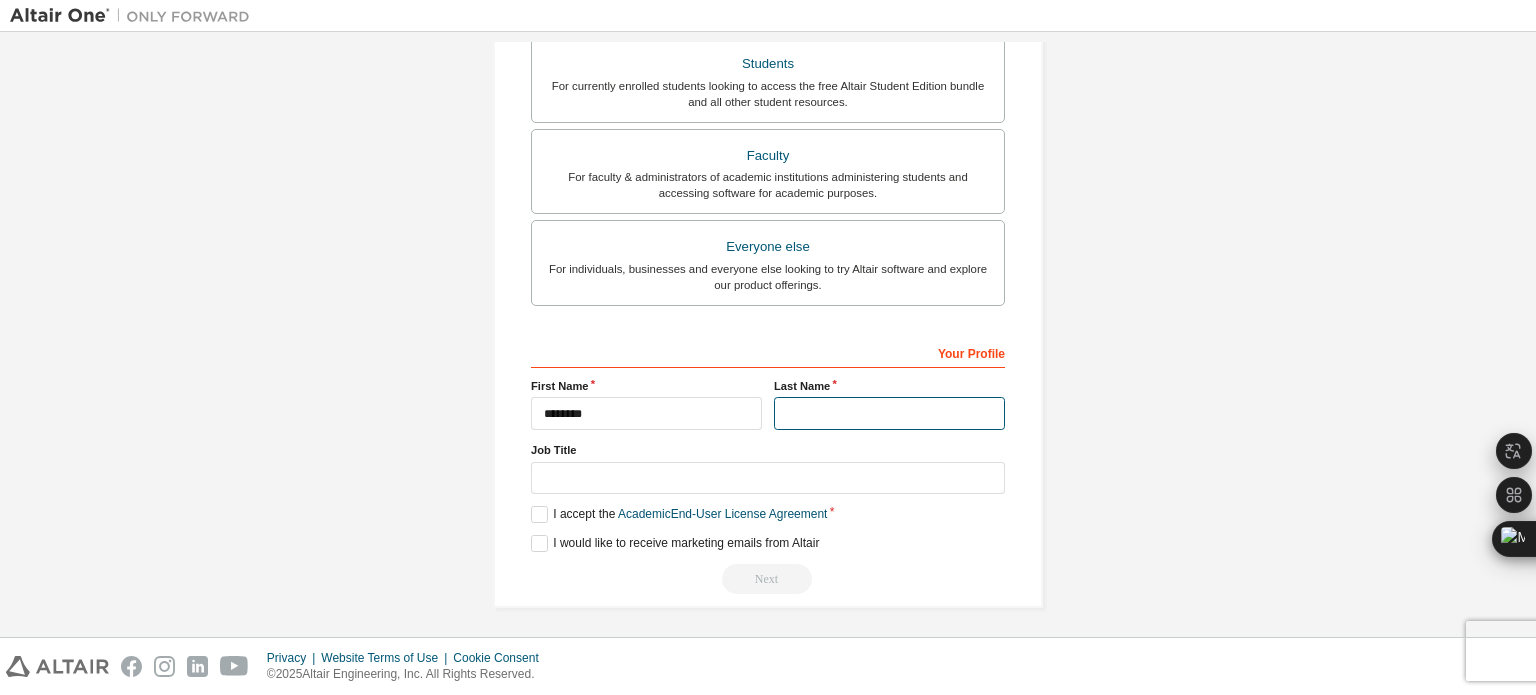 click at bounding box center [889, 413] 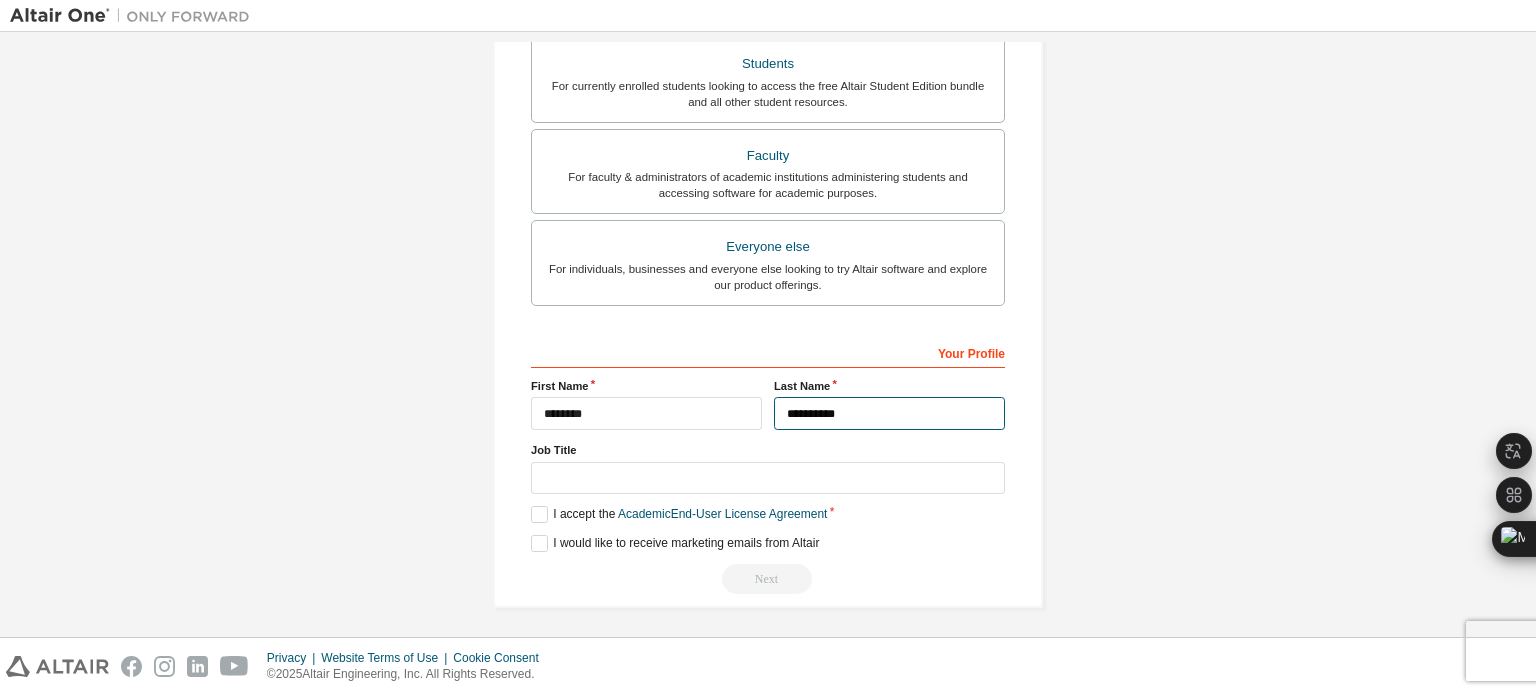 type on "**********" 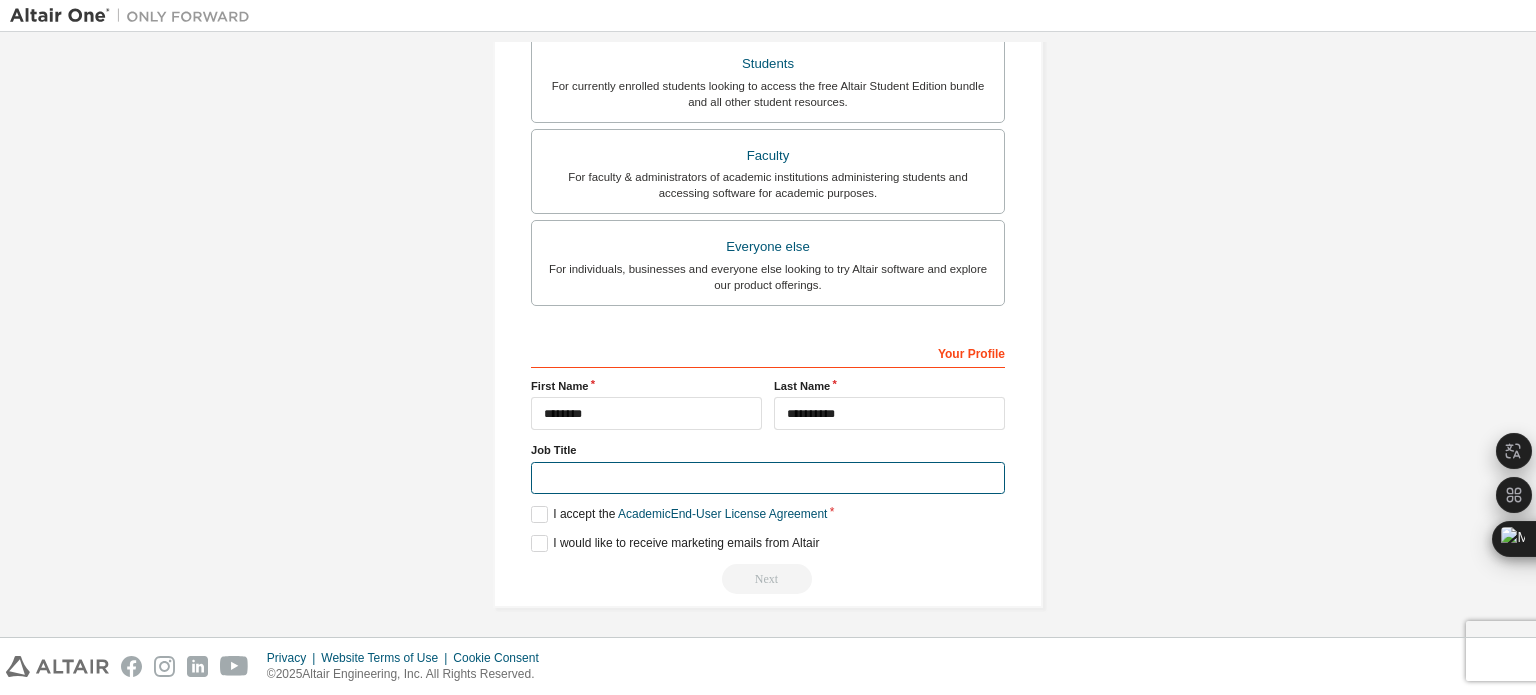 click at bounding box center [768, 478] 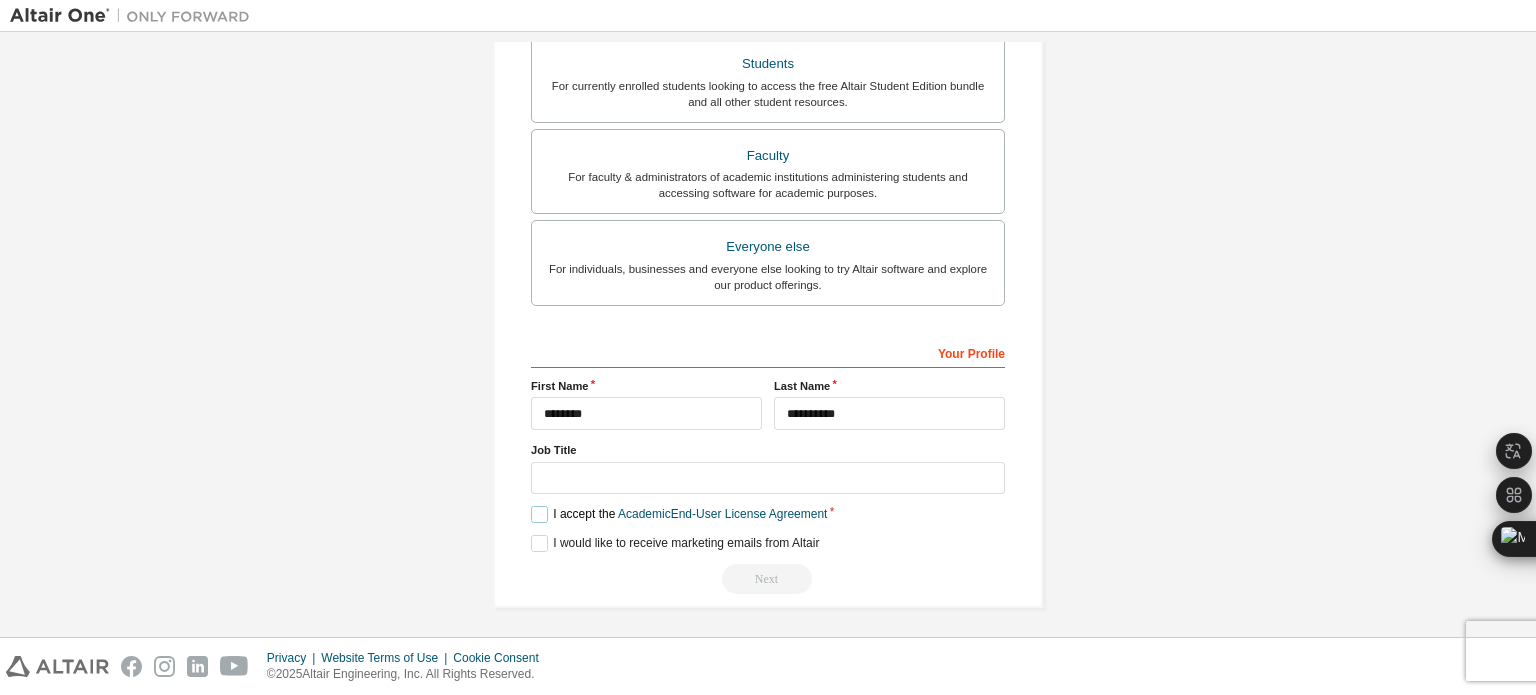 click on "I accept the   Academic   End-User License Agreement" at bounding box center (679, 514) 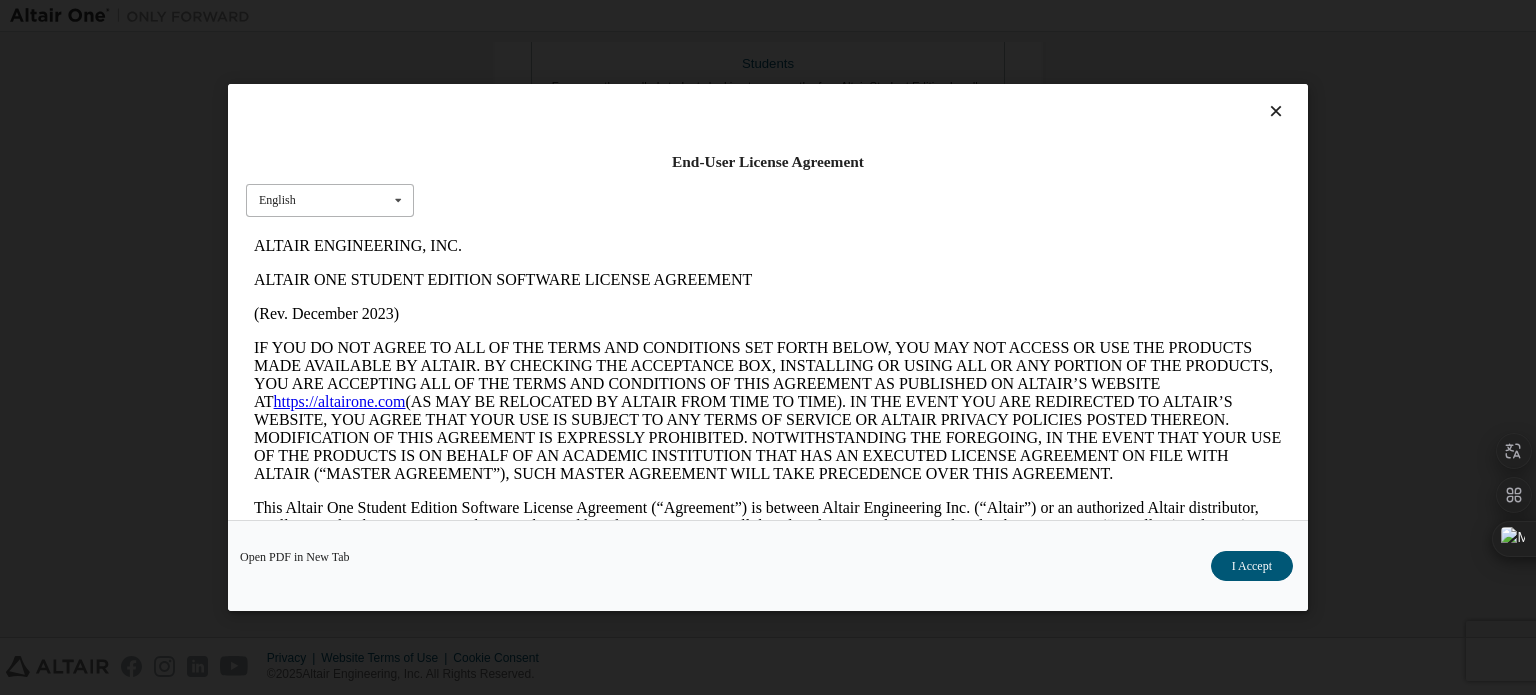 scroll, scrollTop: 0, scrollLeft: 0, axis: both 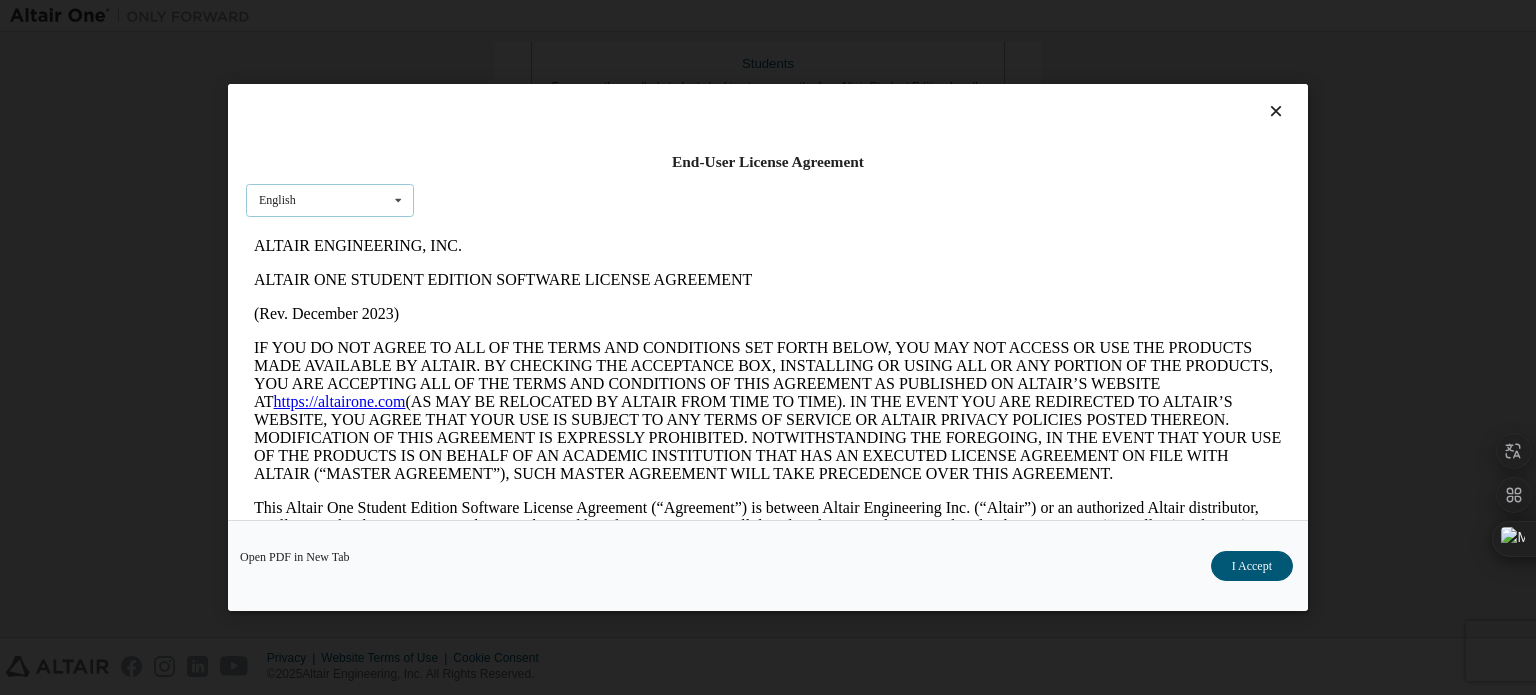 click on "English English" at bounding box center (330, 200) 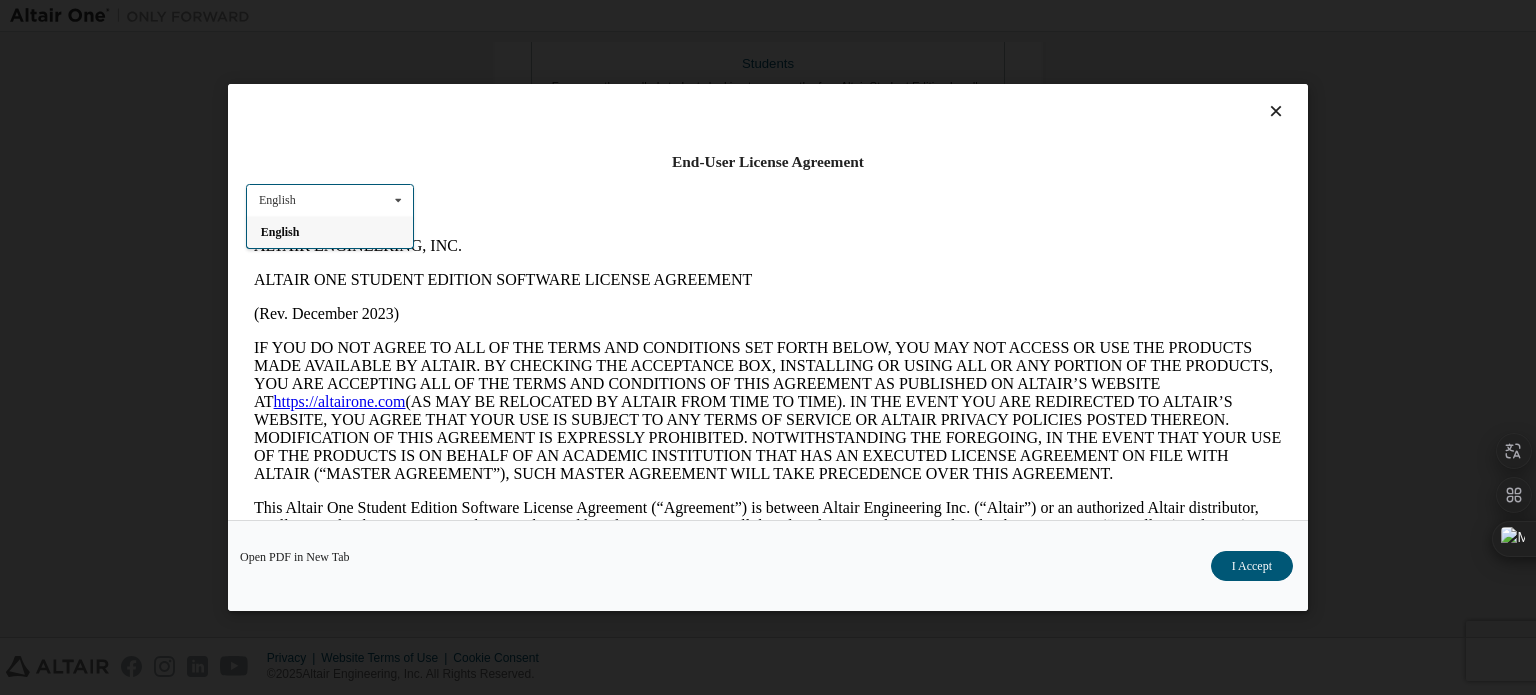 click on "English English" at bounding box center (330, 200) 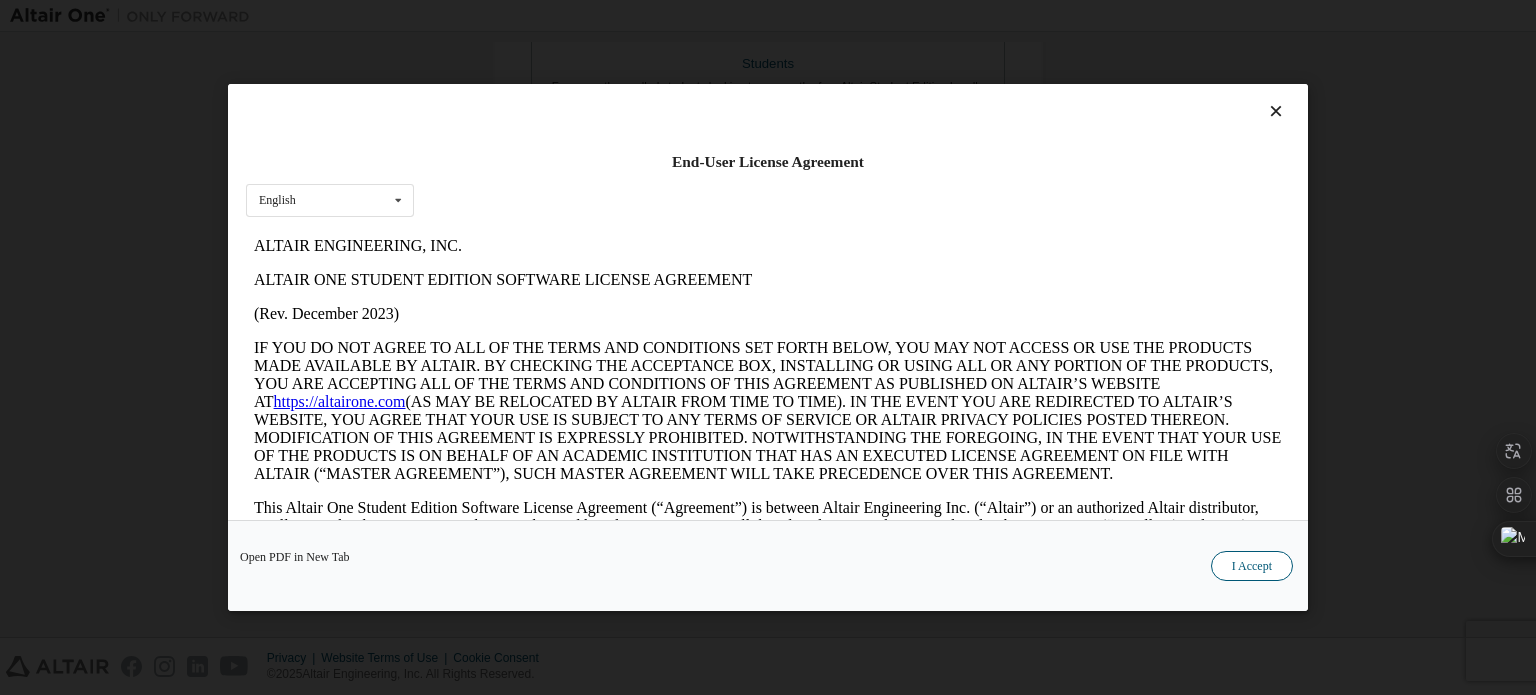 click on "I Accept" at bounding box center [1252, 566] 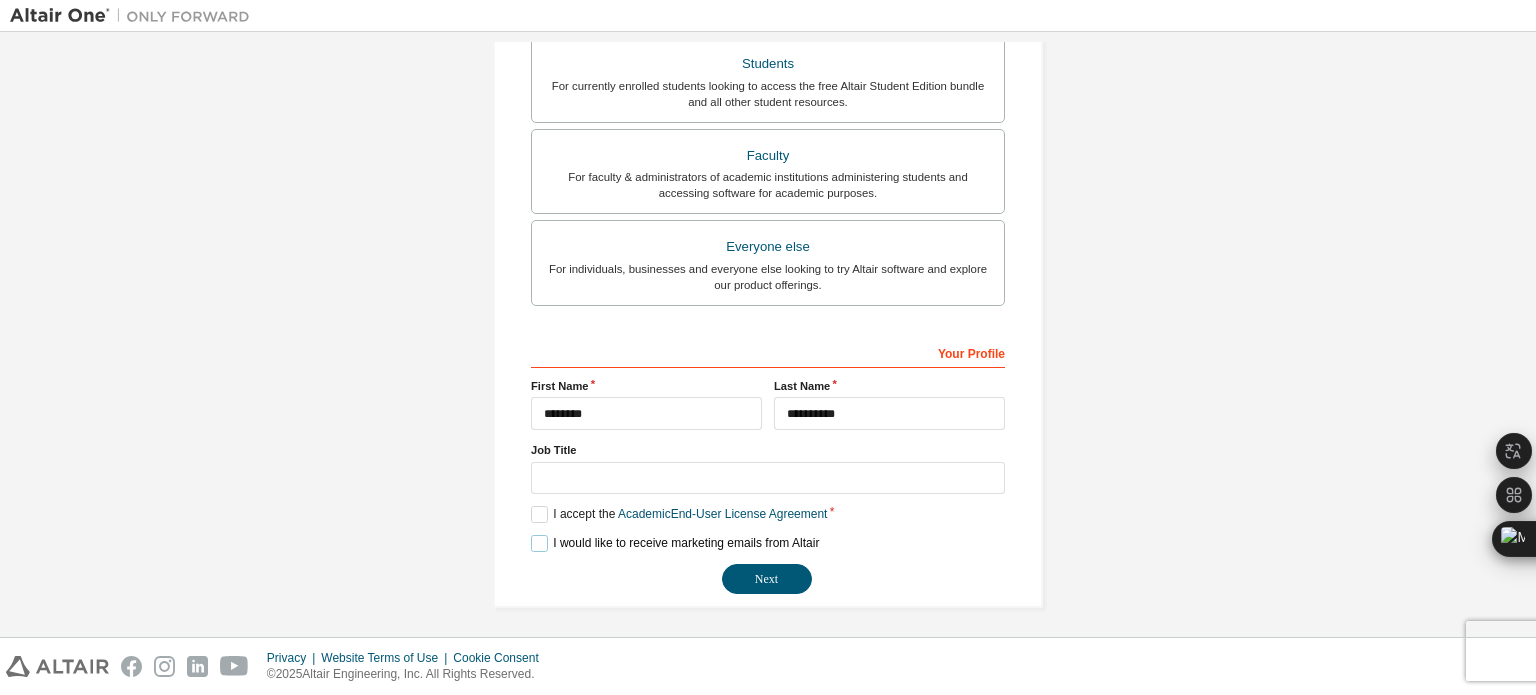 click on "I would like to receive marketing emails from Altair" at bounding box center (675, 543) 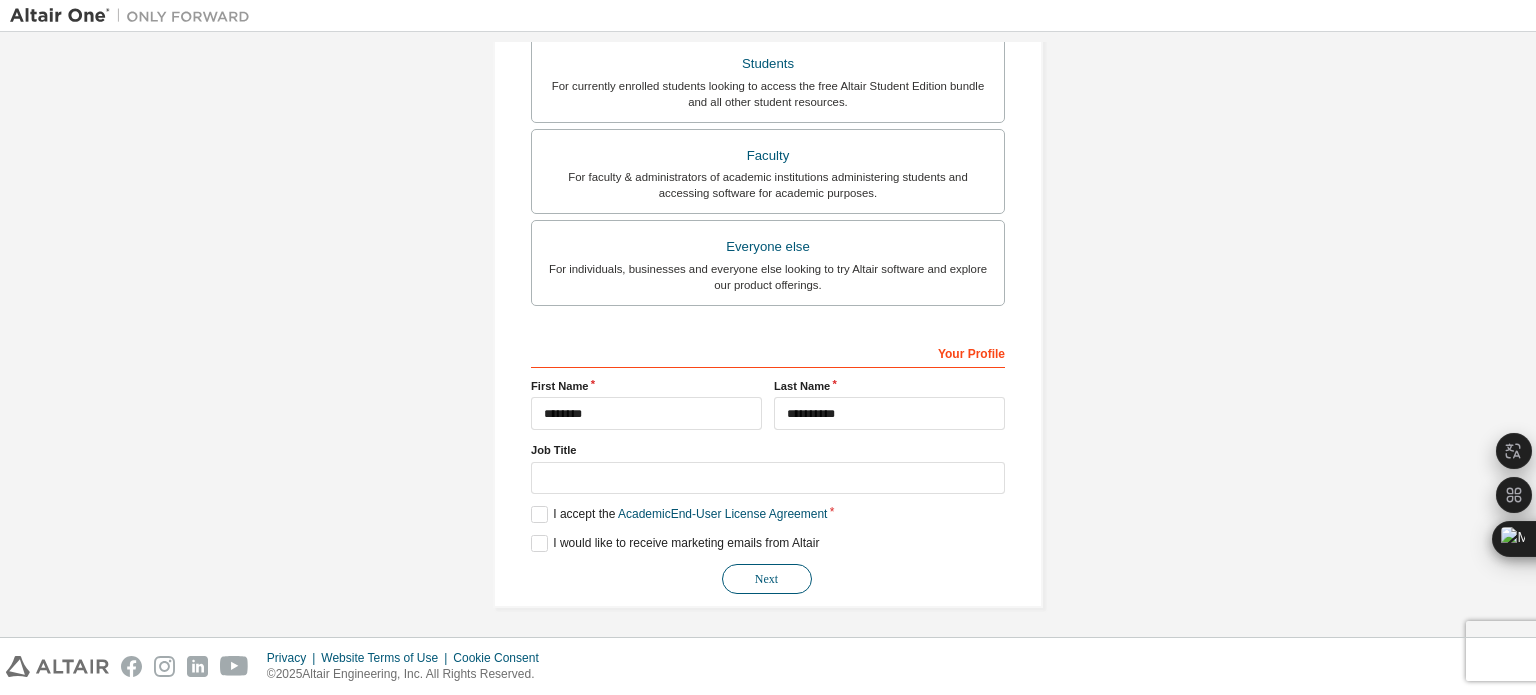 click on "Next" at bounding box center [767, 579] 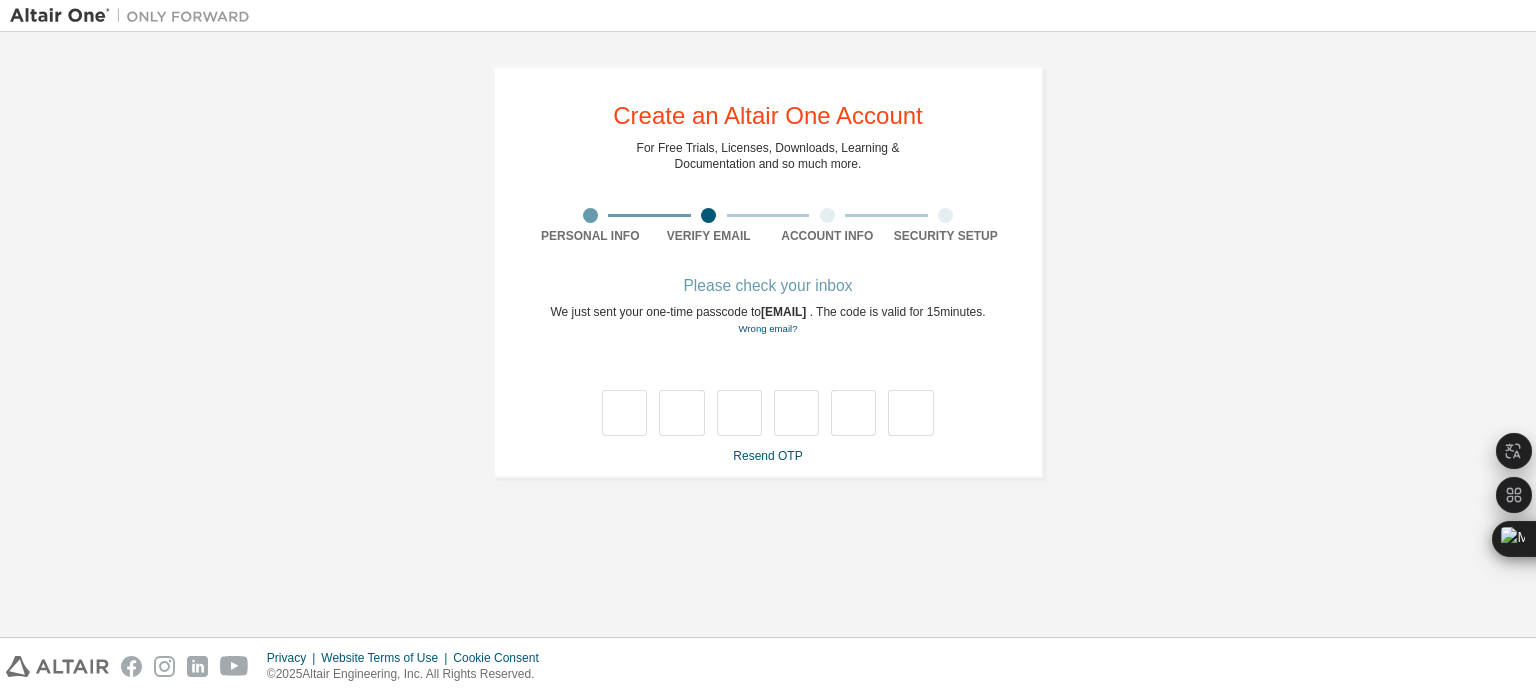scroll, scrollTop: 0, scrollLeft: 0, axis: both 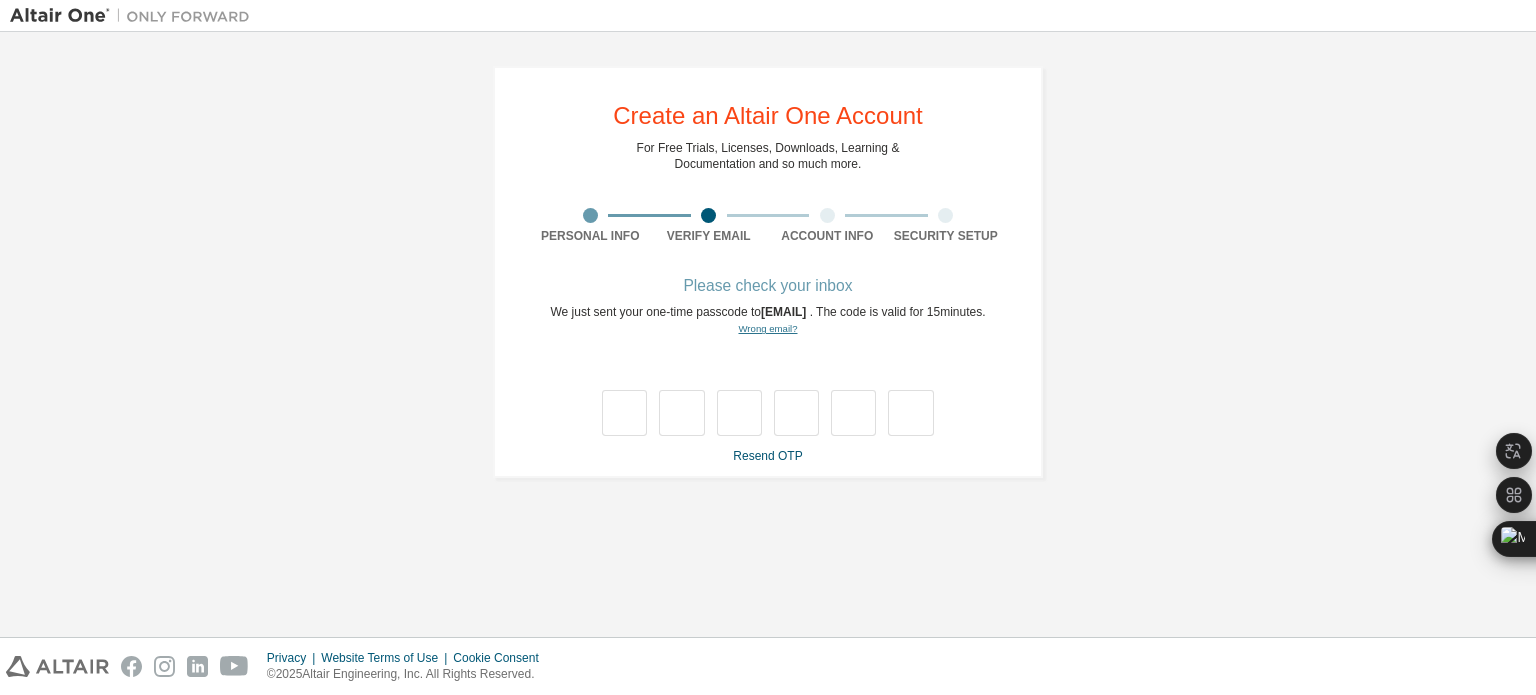 click on "Wrong email?" at bounding box center [767, 328] 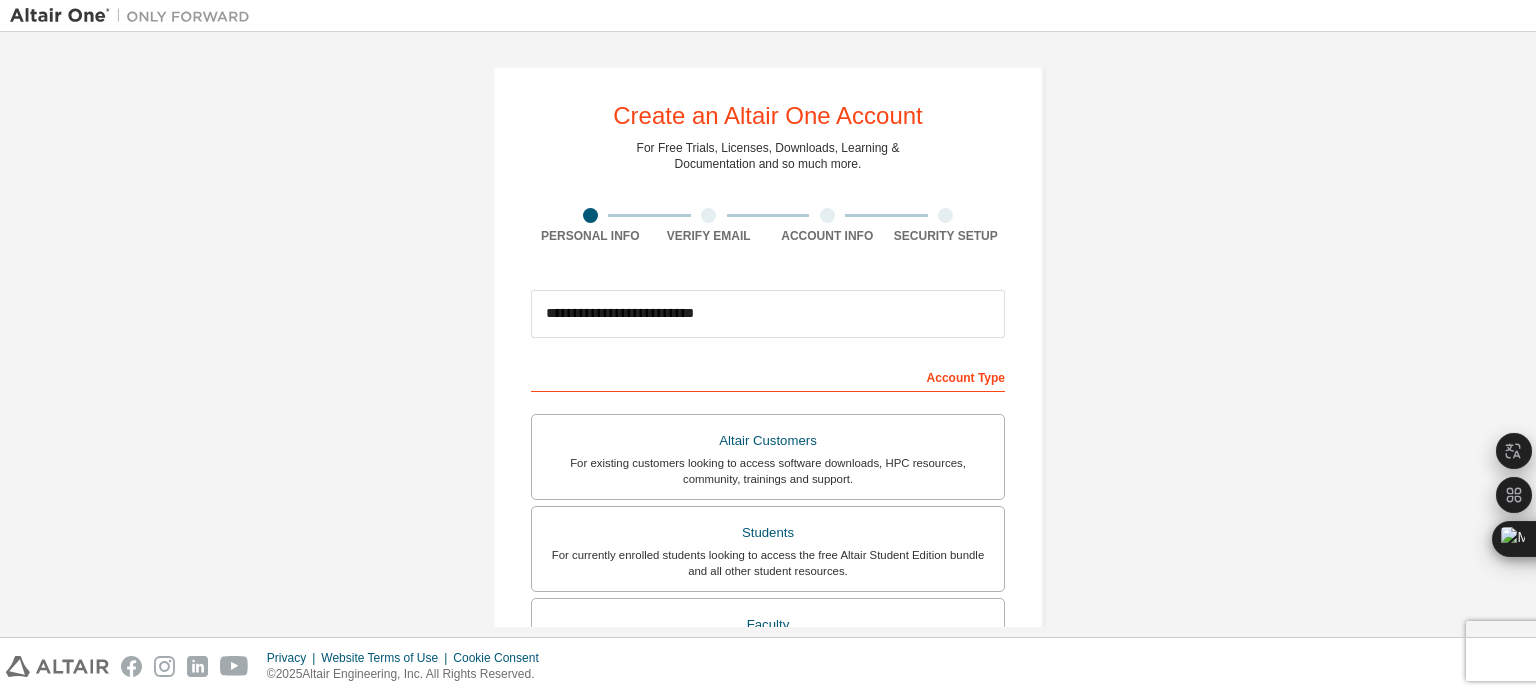 click on "**********" at bounding box center [768, 314] 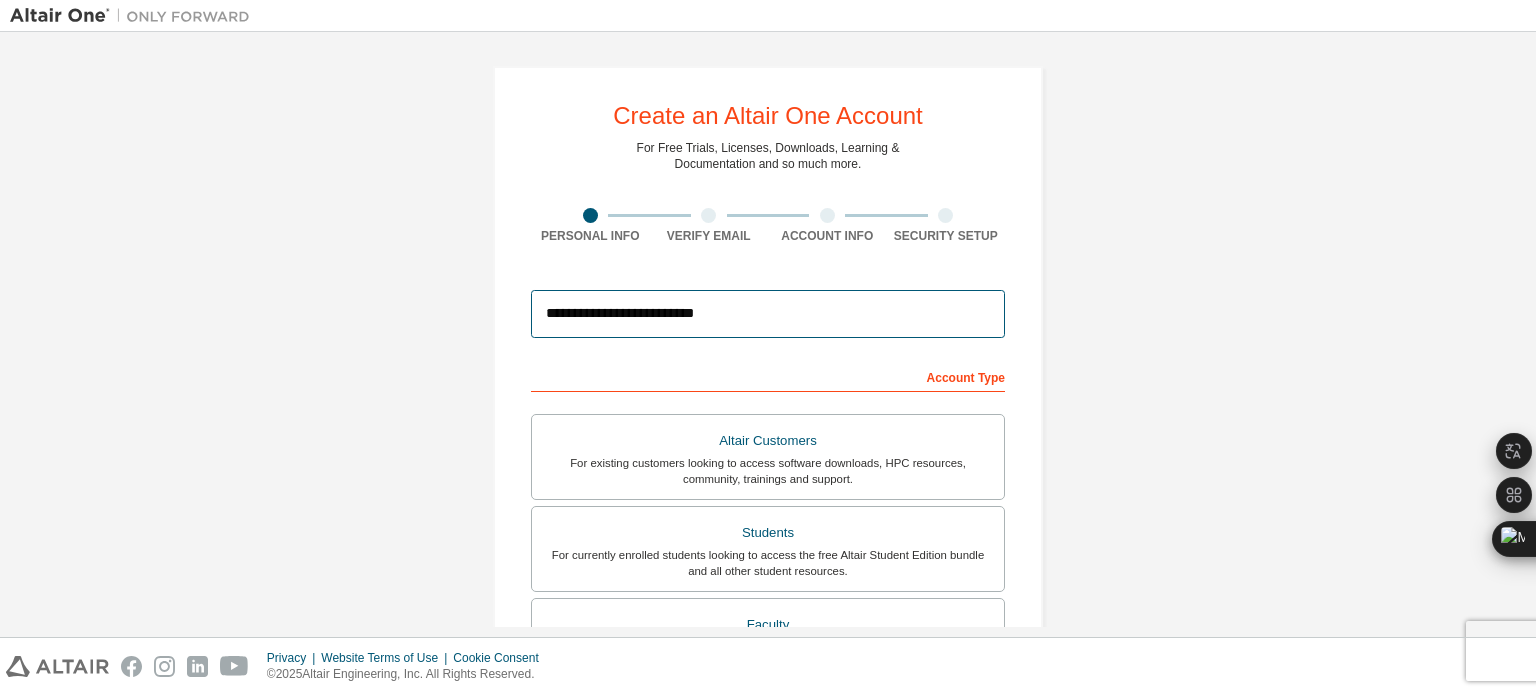 click on "**********" at bounding box center [768, 314] 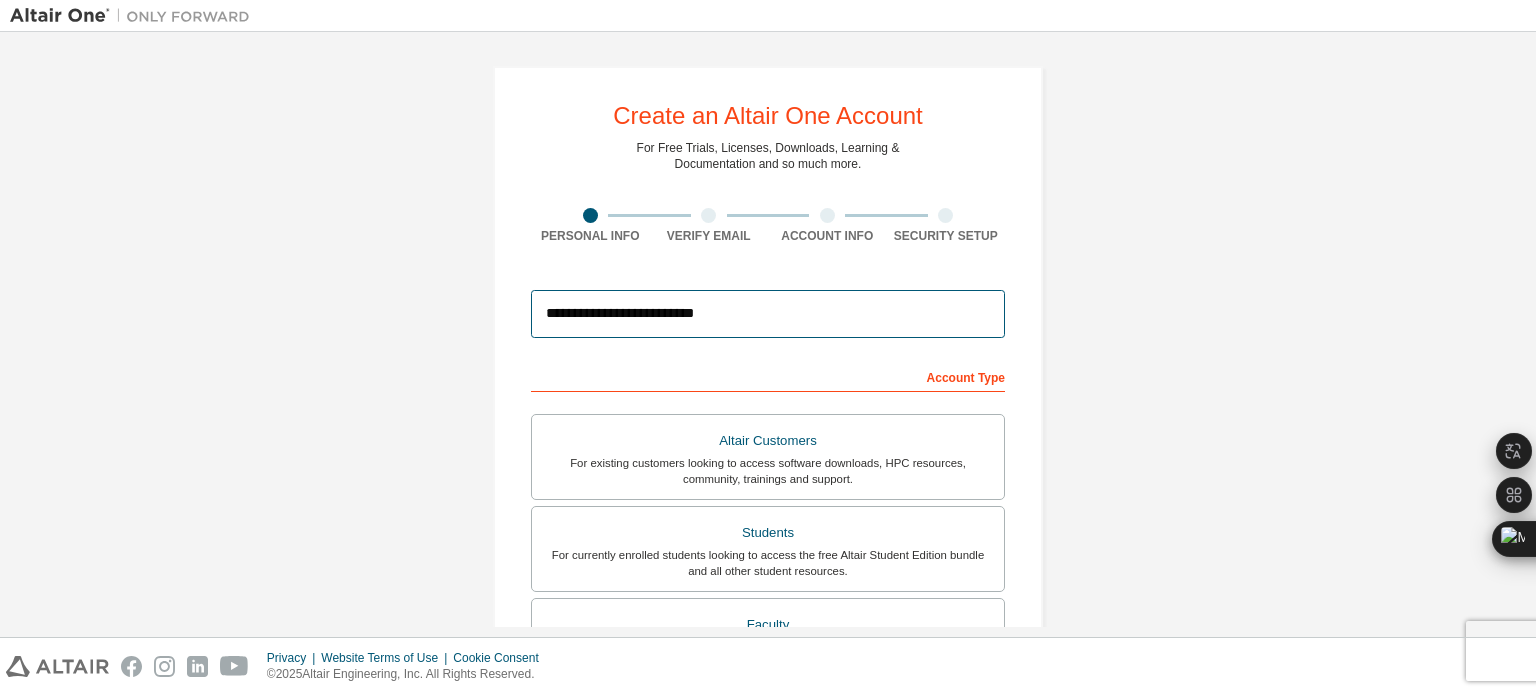 click on "**********" at bounding box center (768, 314) 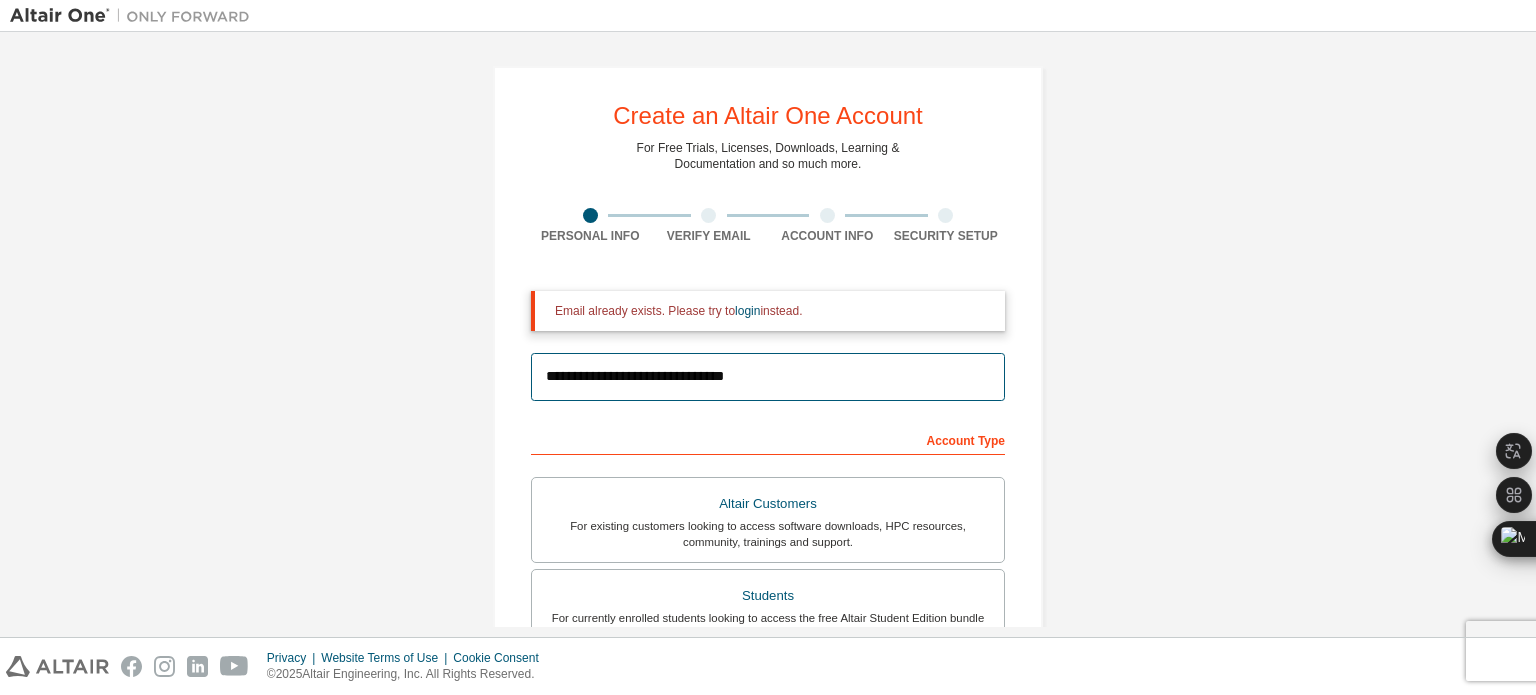 click on "**********" at bounding box center [768, 377] 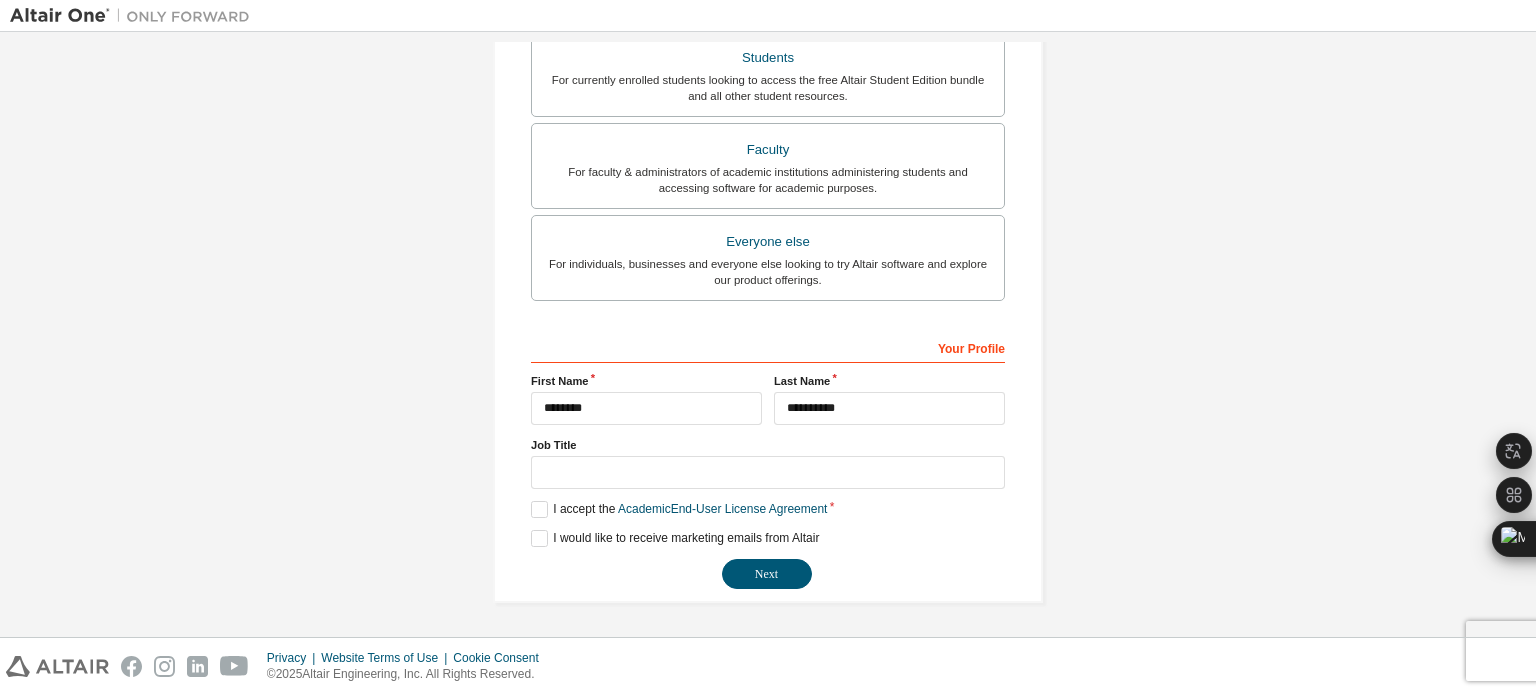 scroll, scrollTop: 521, scrollLeft: 0, axis: vertical 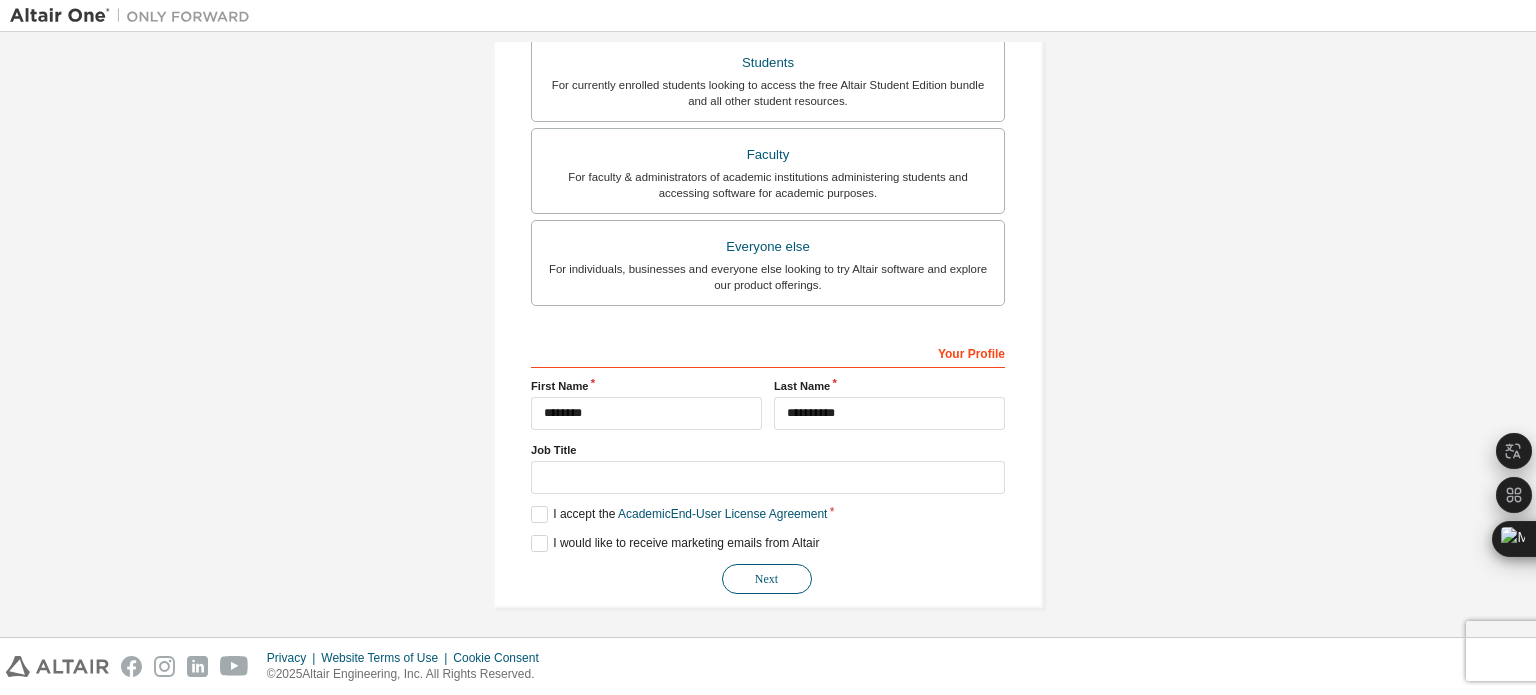 type on "**********" 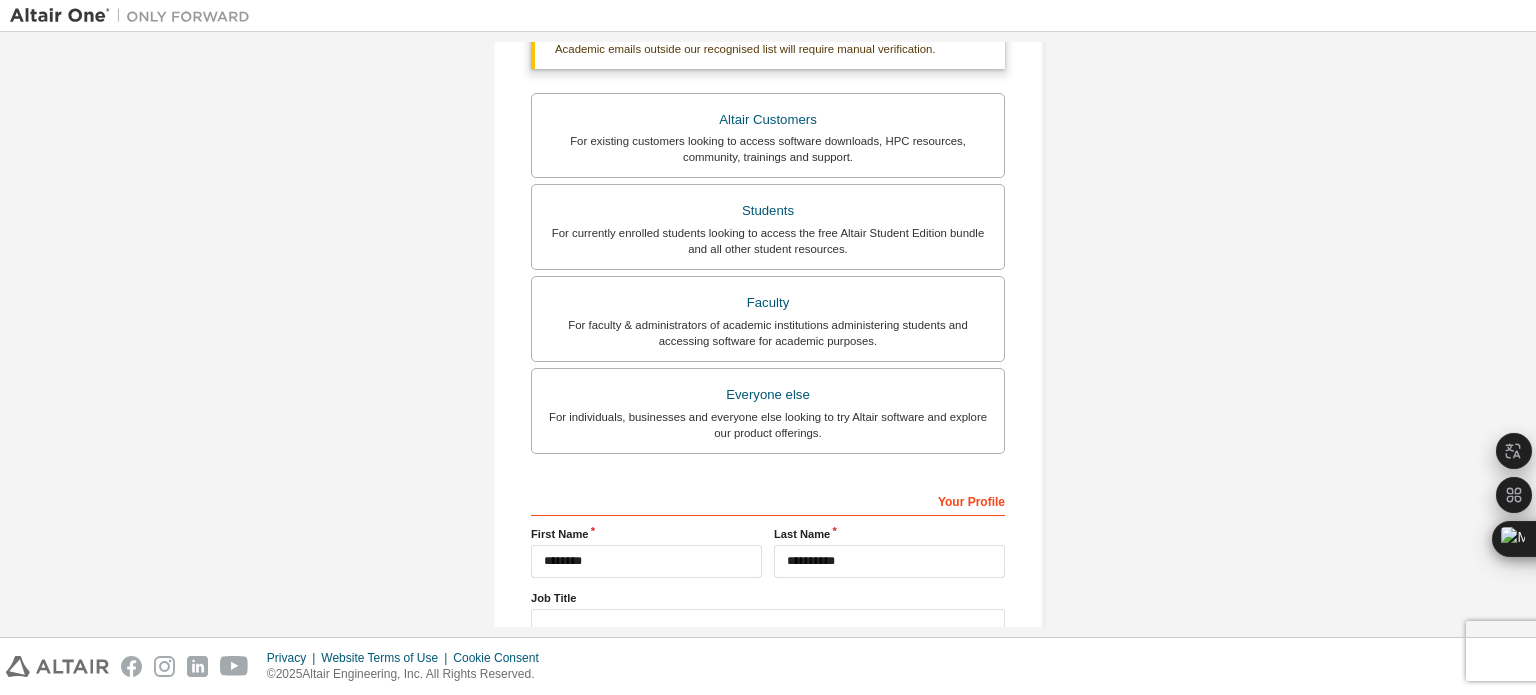 scroll, scrollTop: 73, scrollLeft: 0, axis: vertical 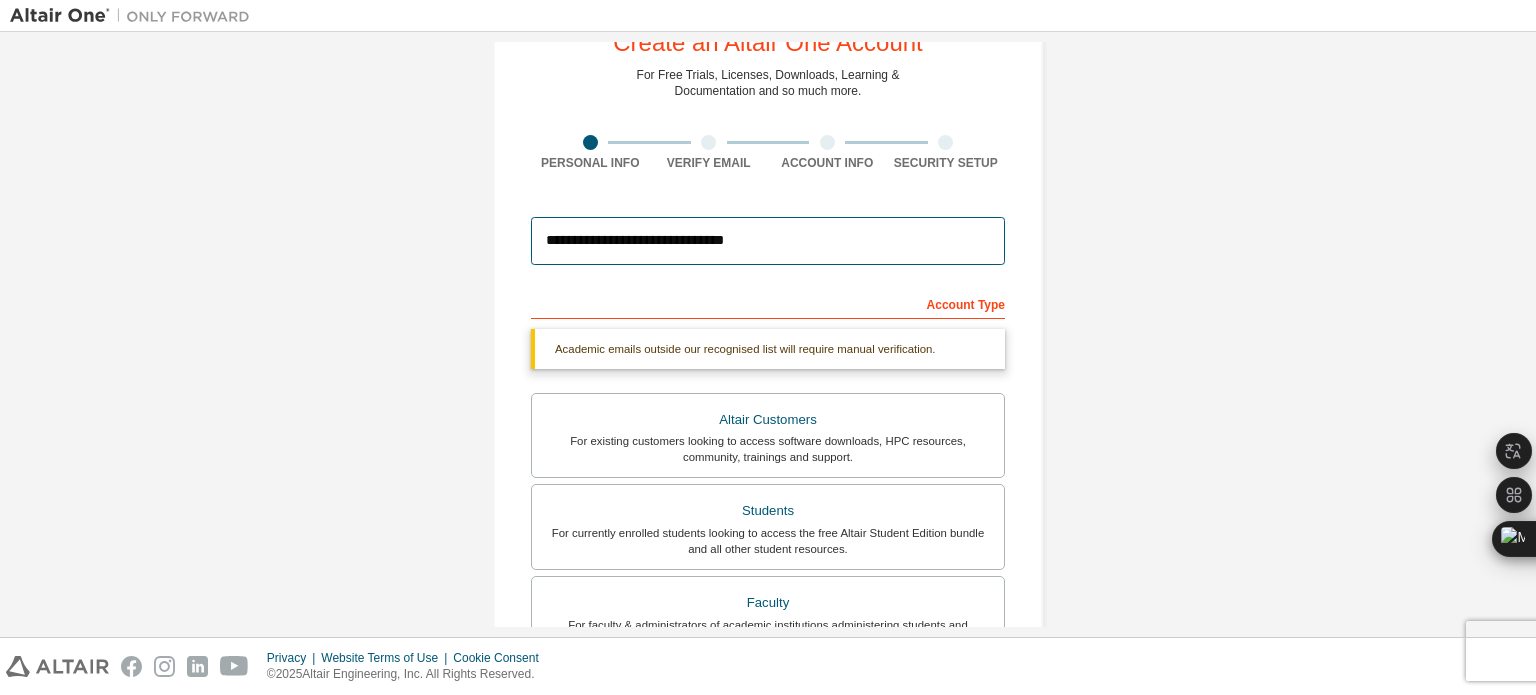 click on "**********" at bounding box center (768, 241) 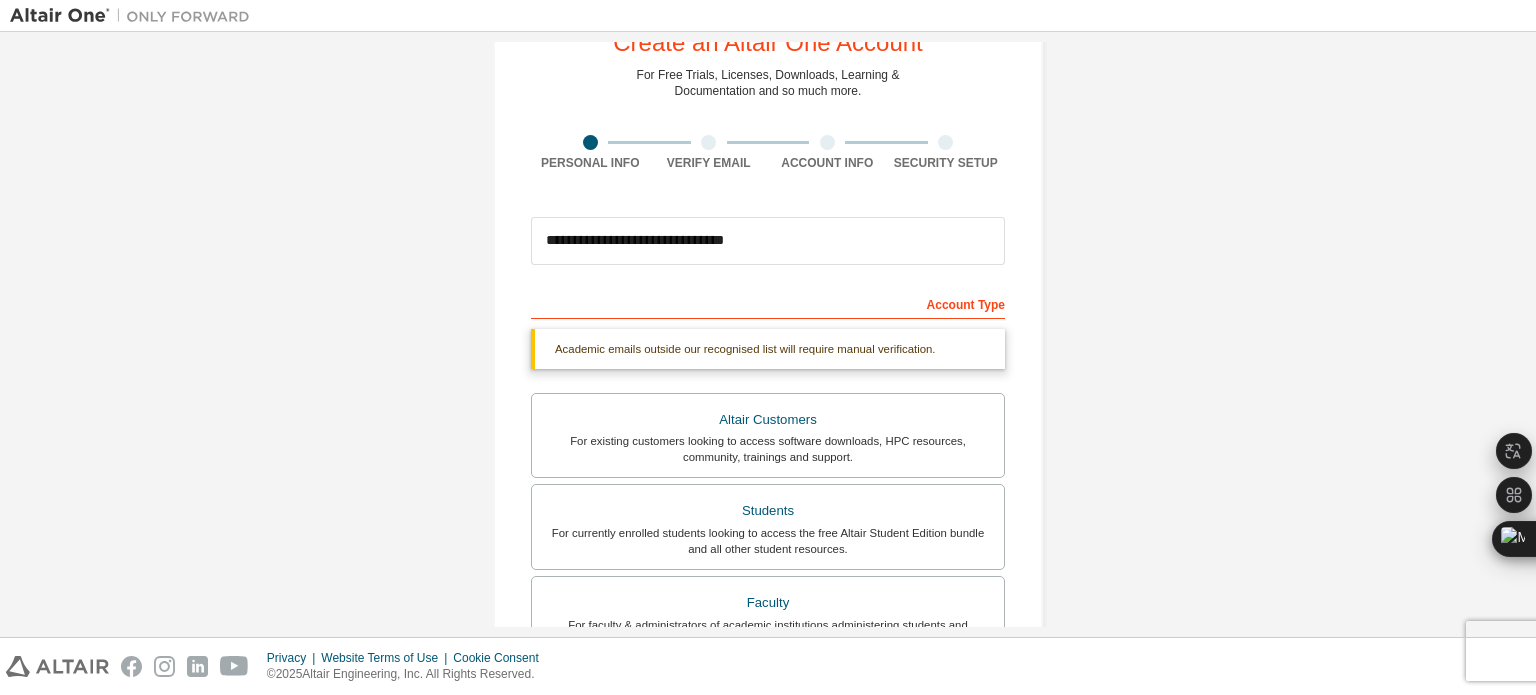 click on "**********" at bounding box center (768, 650) 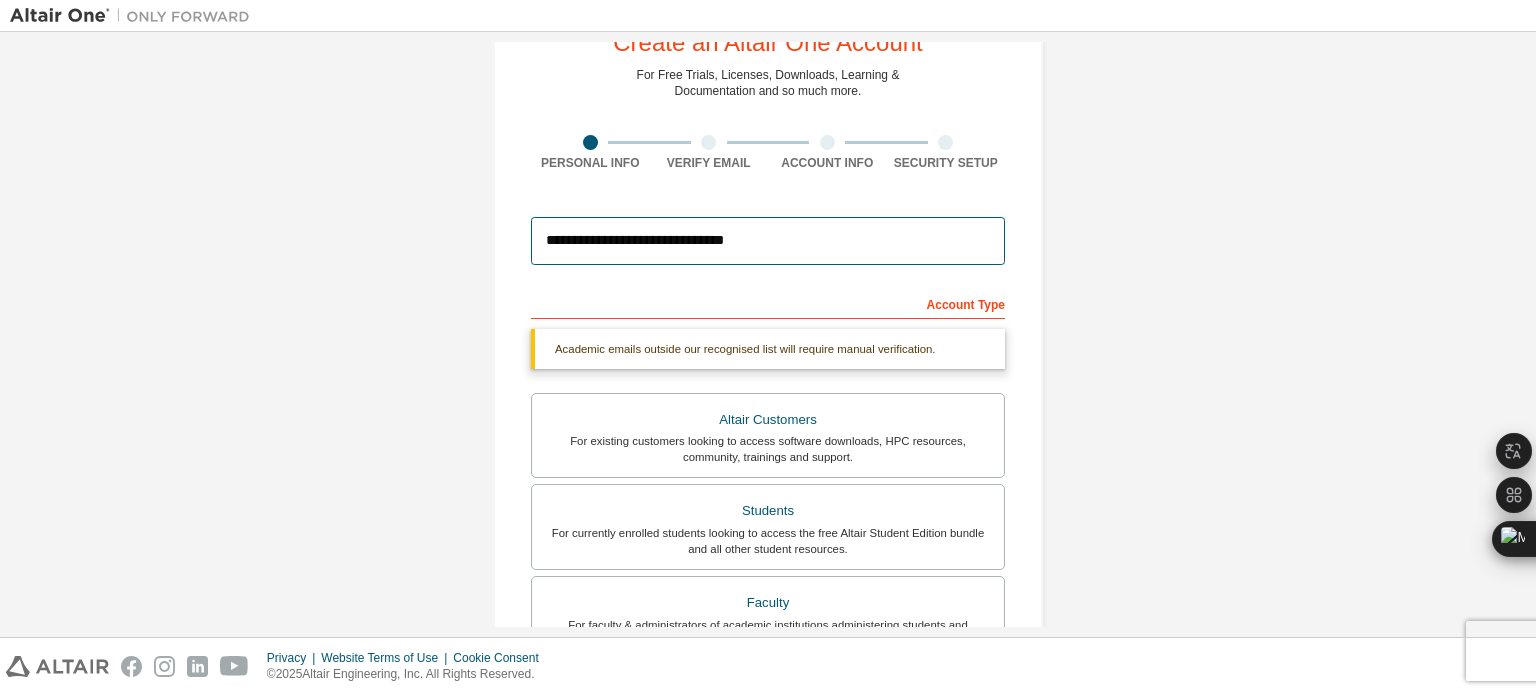click on "**********" at bounding box center [768, 241] 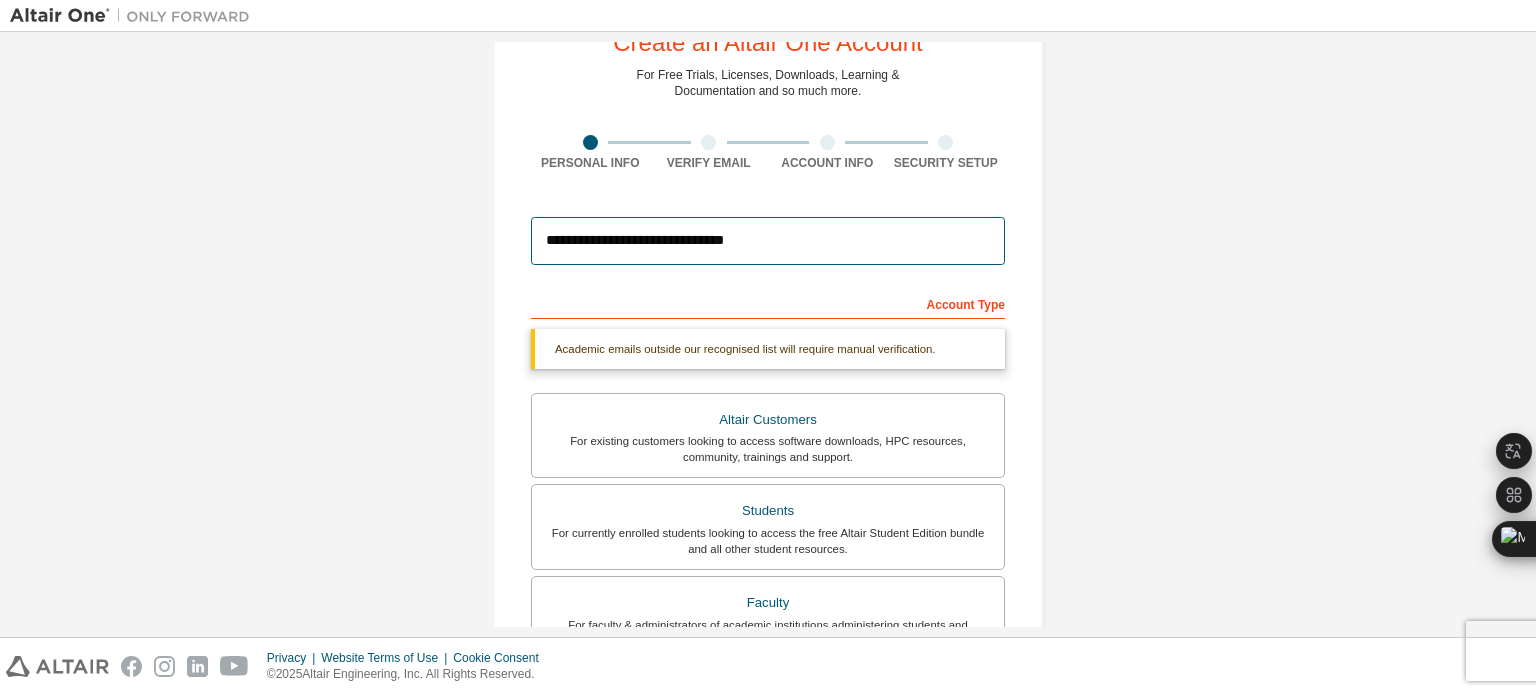 drag, startPoint x: 855, startPoint y: 236, endPoint x: 515, endPoint y: 281, distance: 342.96503 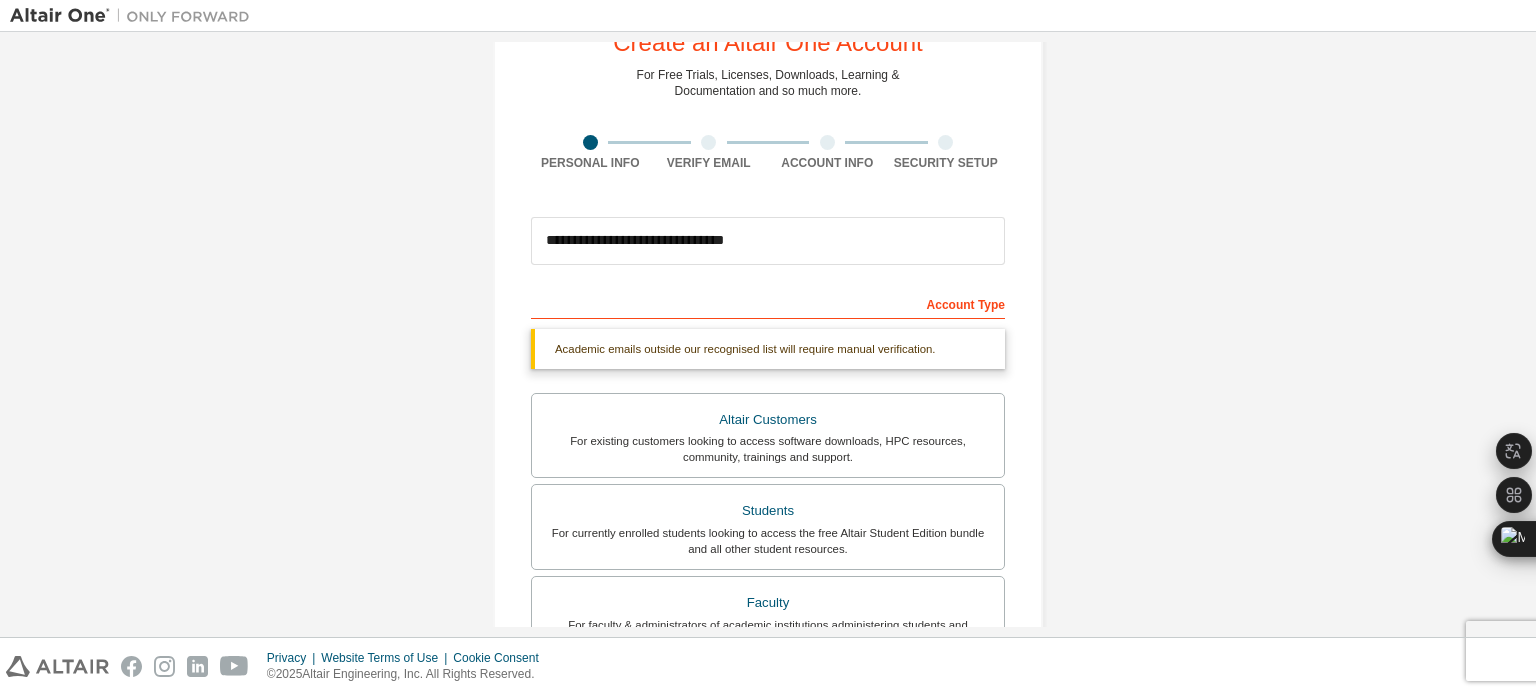 click on "**********" at bounding box center [768, 550] 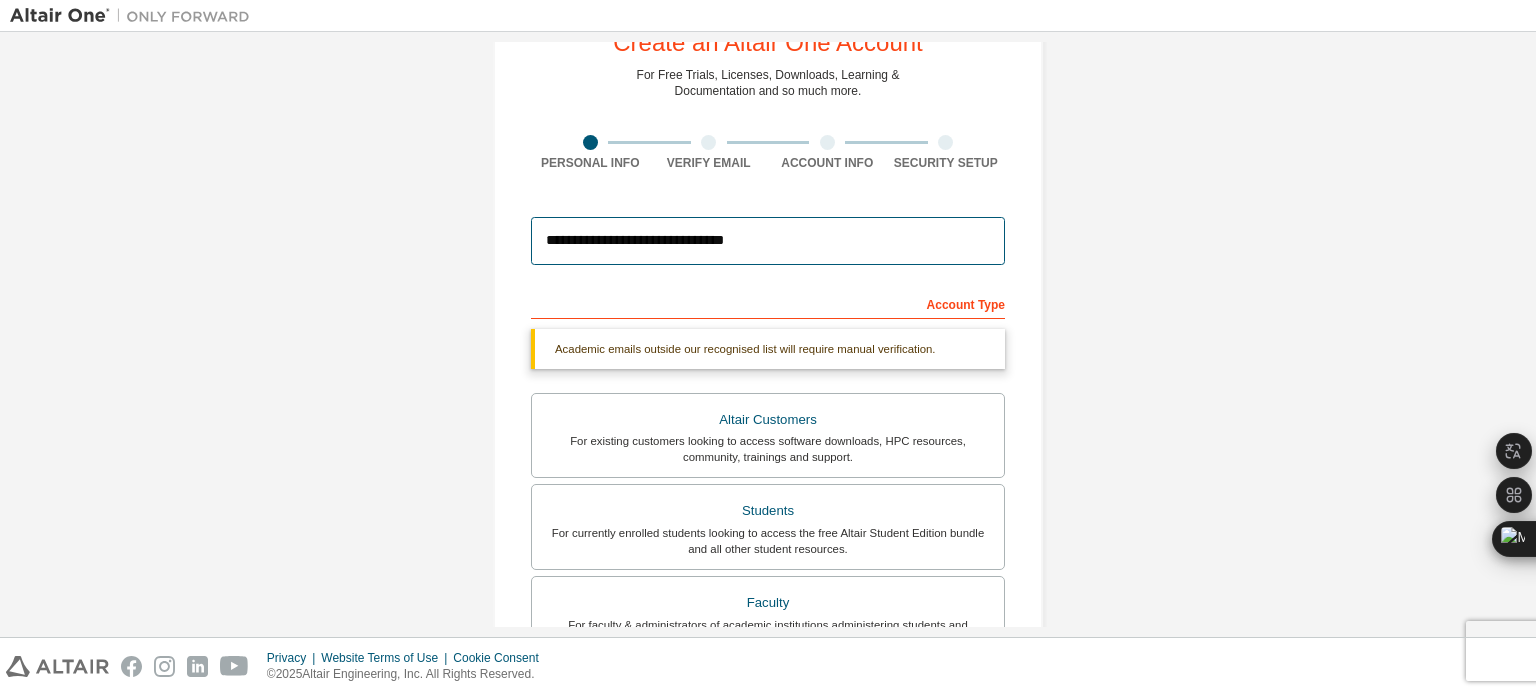 drag, startPoint x: 767, startPoint y: 242, endPoint x: 515, endPoint y: 264, distance: 252.9585 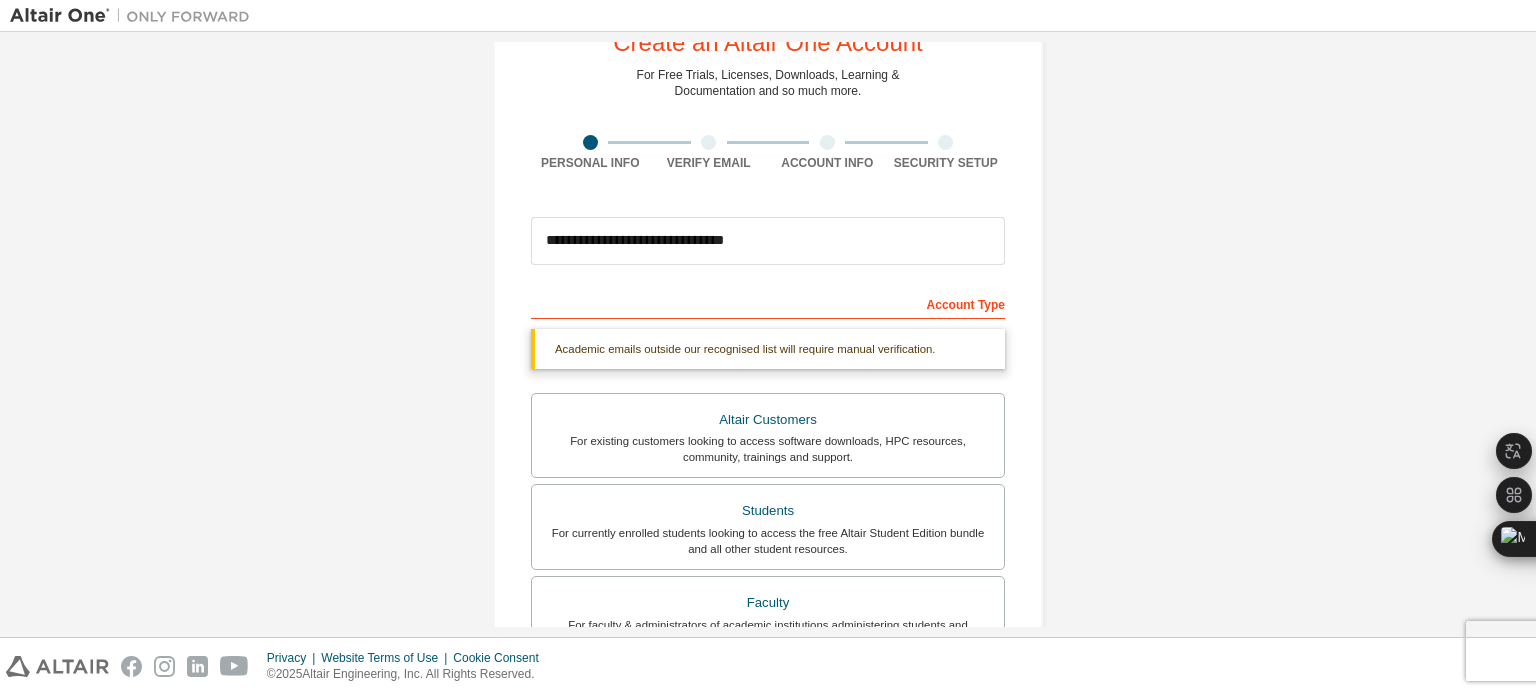 click on "**********" at bounding box center [768, 650] 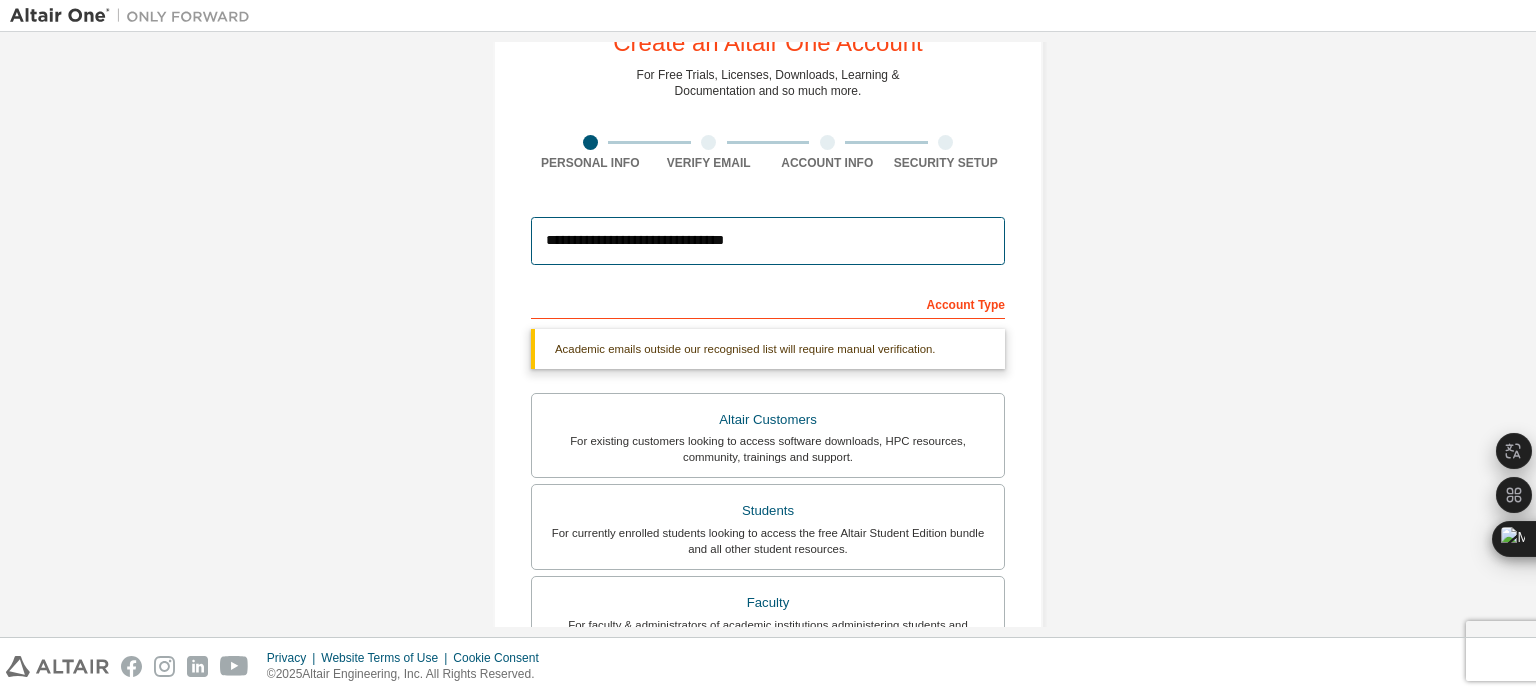click on "**********" at bounding box center (768, 241) 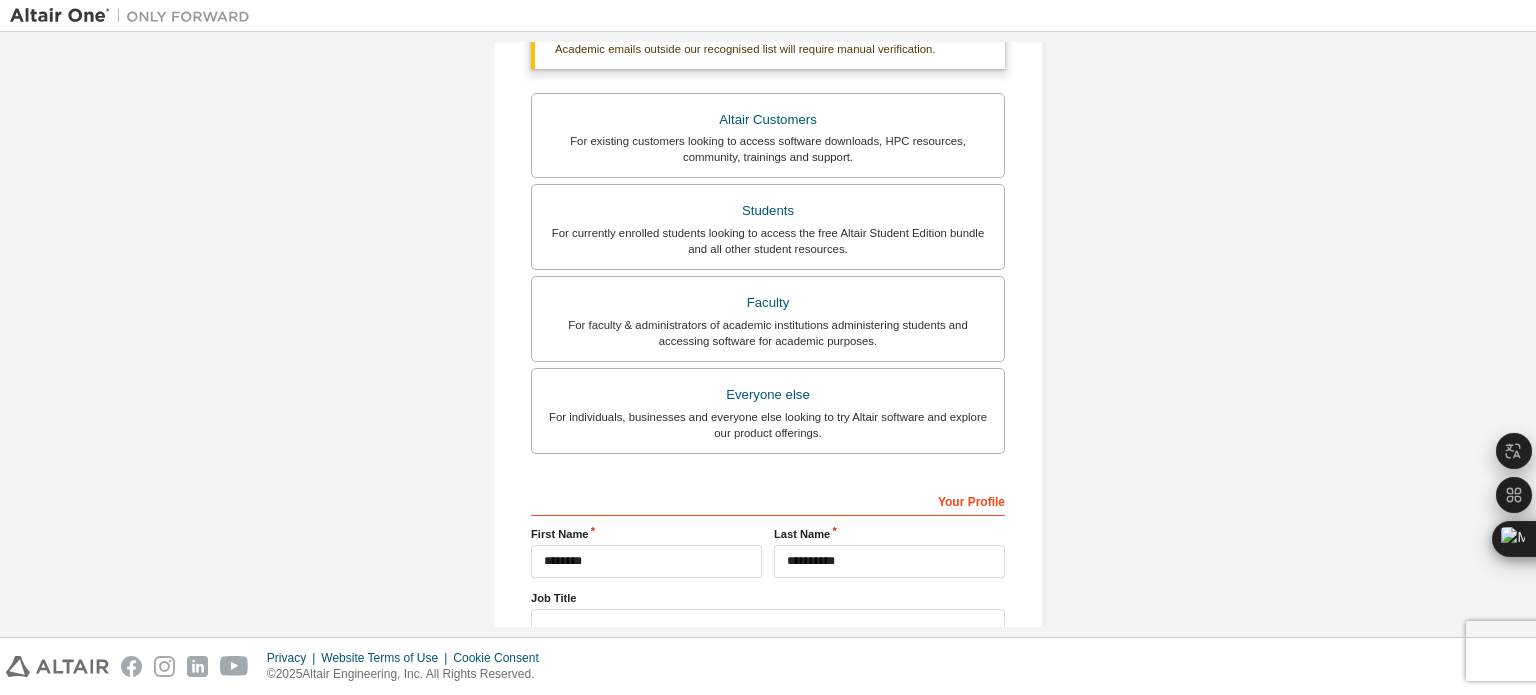 scroll, scrollTop: 573, scrollLeft: 0, axis: vertical 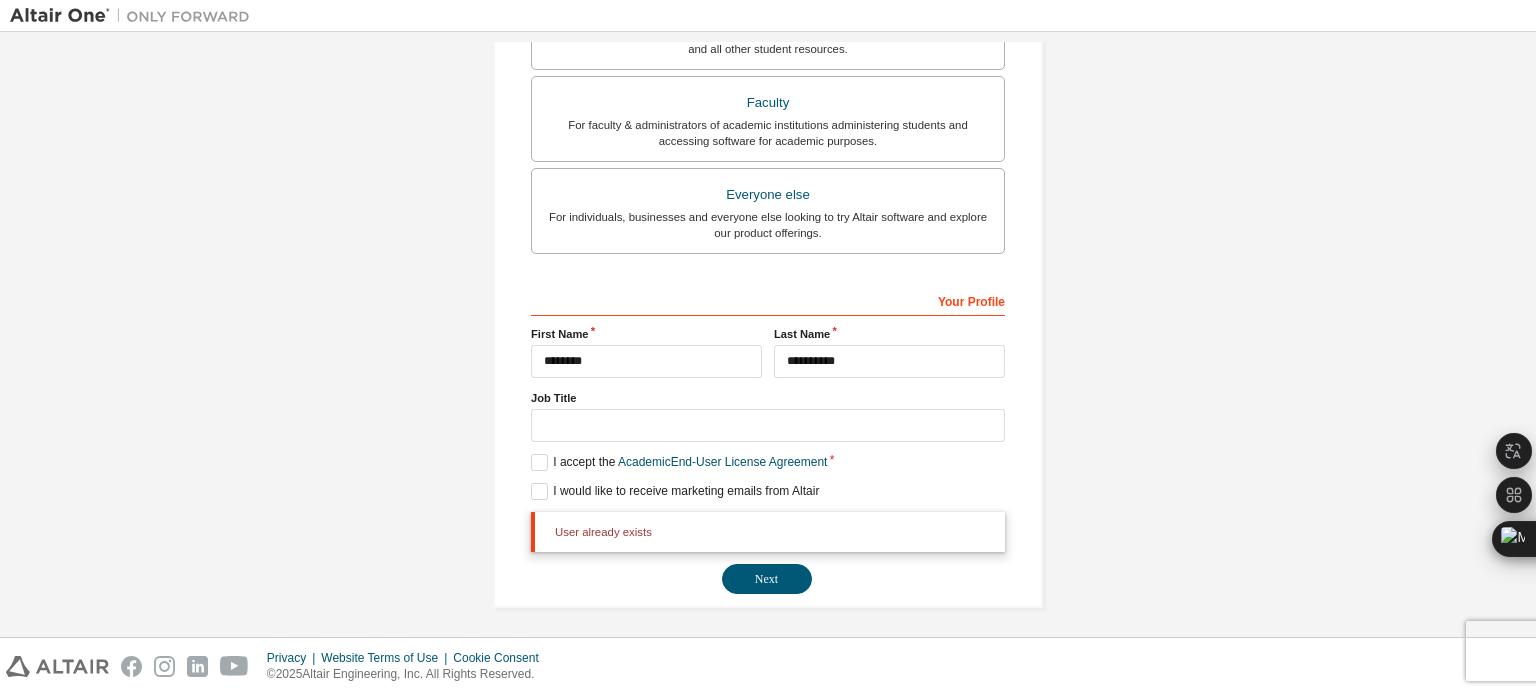 click on "User already exists" at bounding box center (768, 532) 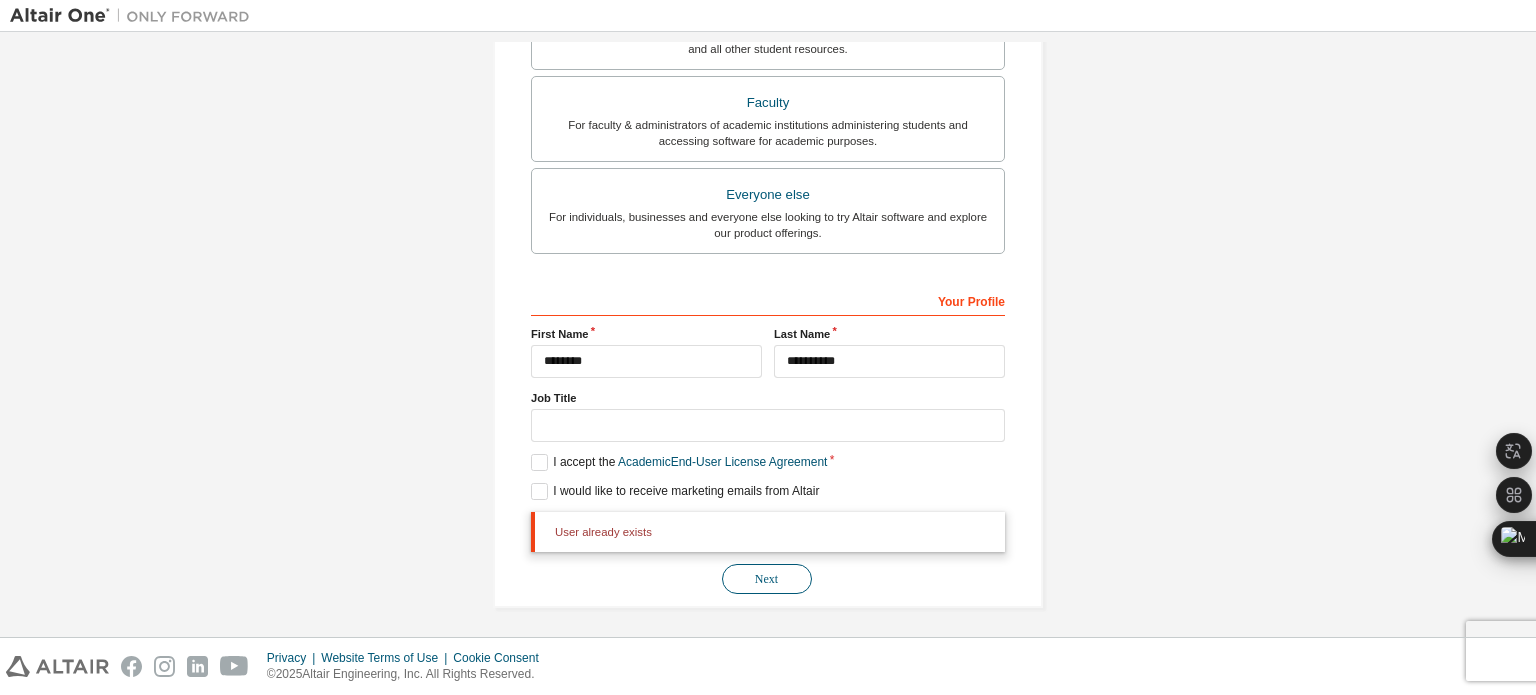 click on "Next" at bounding box center (767, 579) 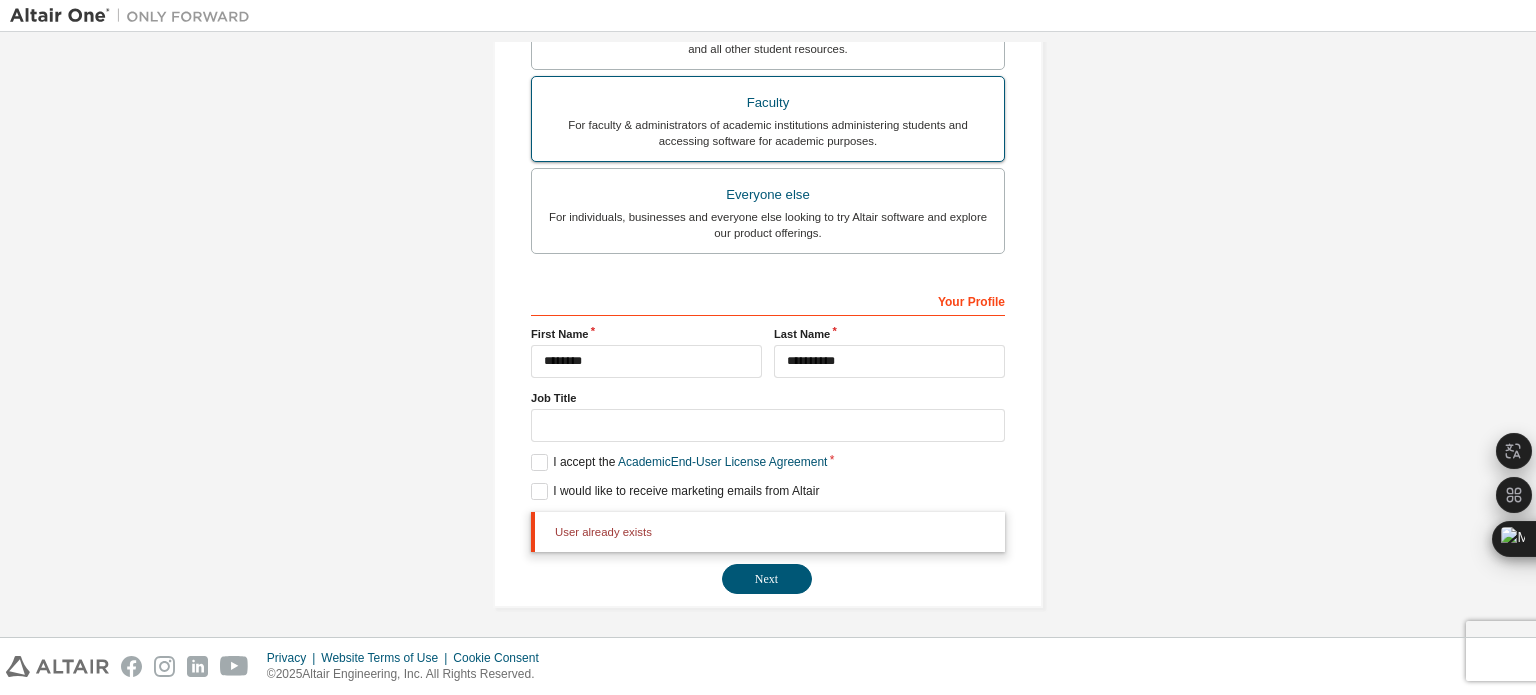 scroll, scrollTop: 73, scrollLeft: 0, axis: vertical 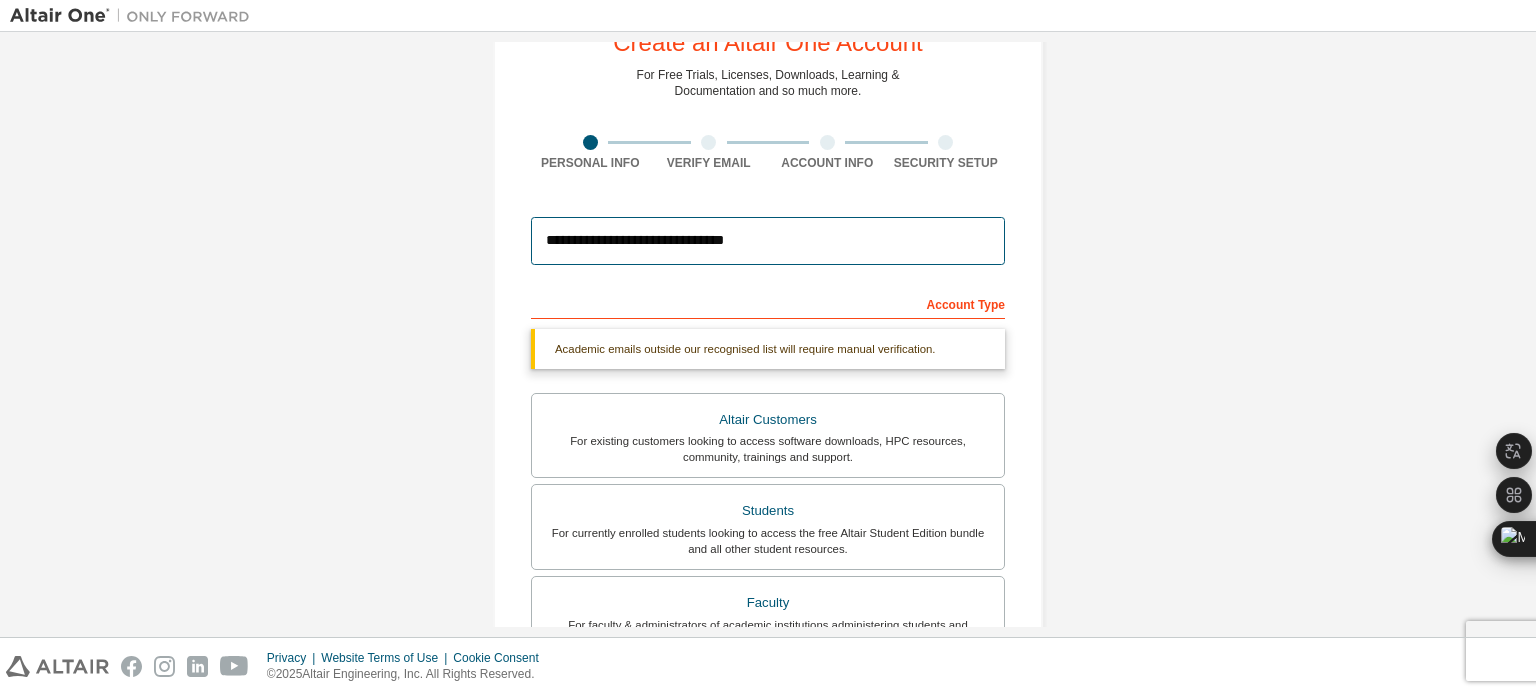 click on "**********" at bounding box center [768, 241] 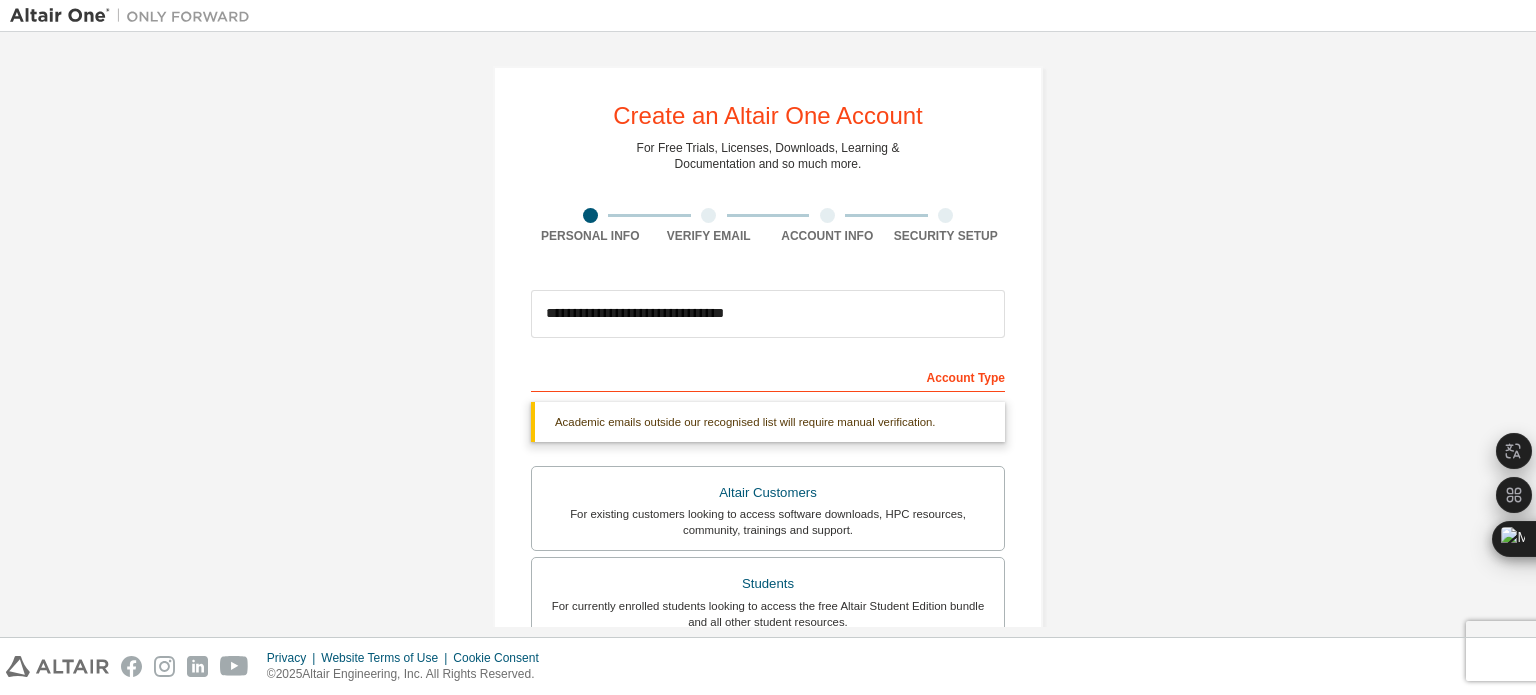 scroll, scrollTop: 573, scrollLeft: 0, axis: vertical 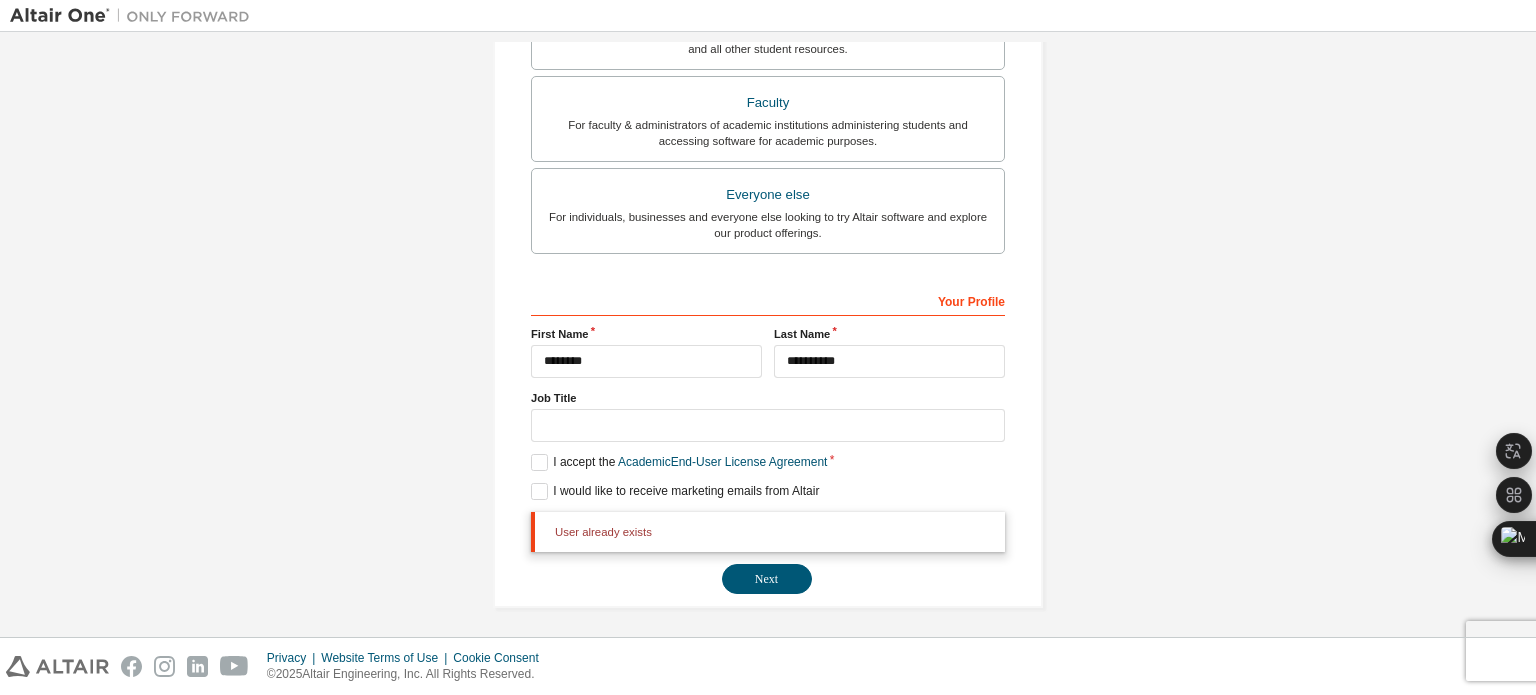 click on "User already exists Next" at bounding box center (768, 553) 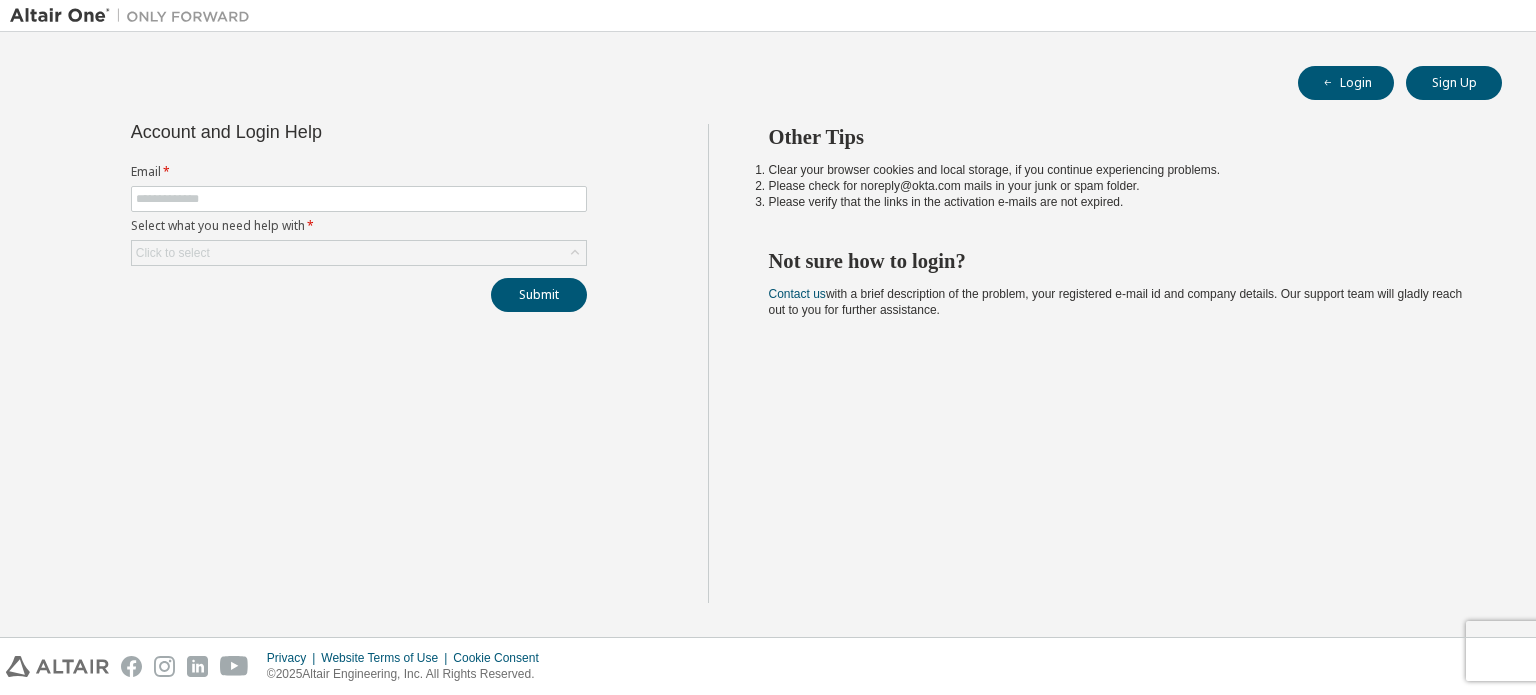 scroll, scrollTop: 0, scrollLeft: 0, axis: both 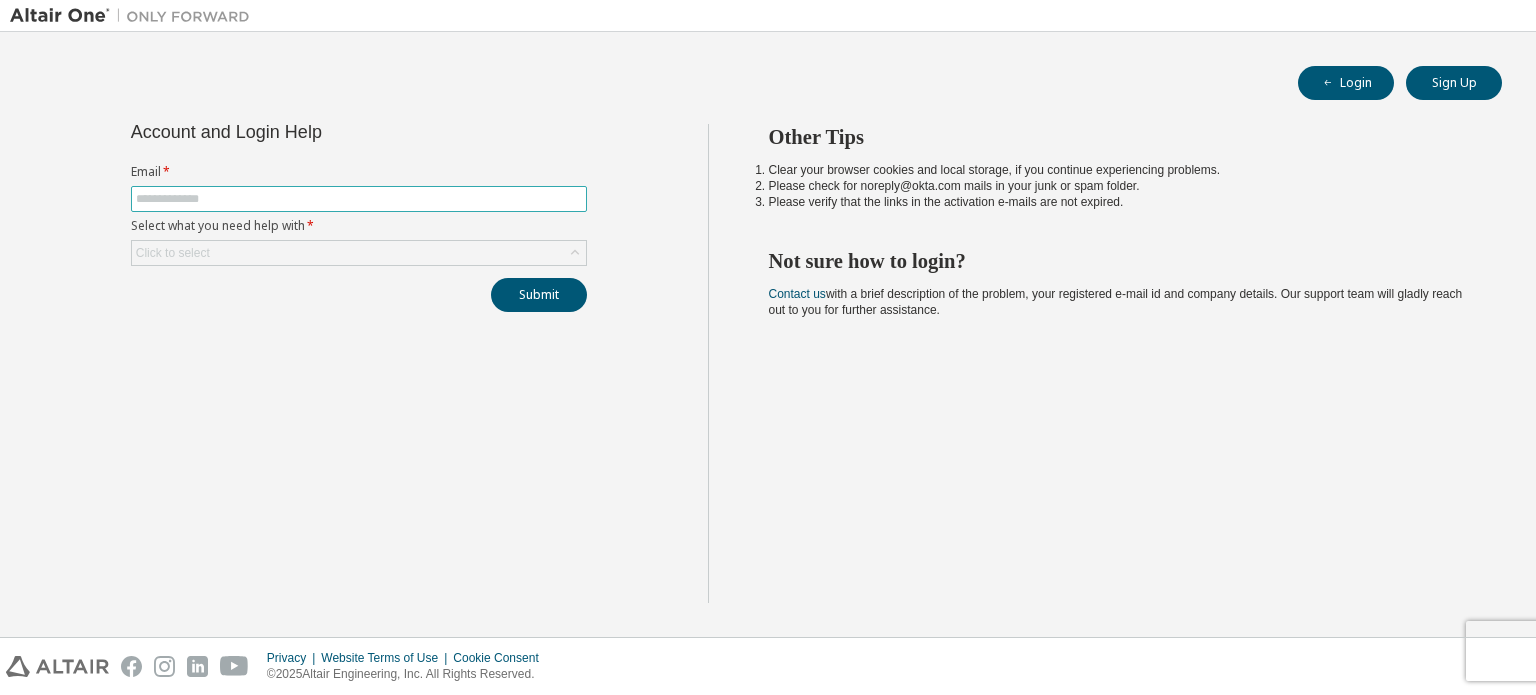 click at bounding box center (359, 199) 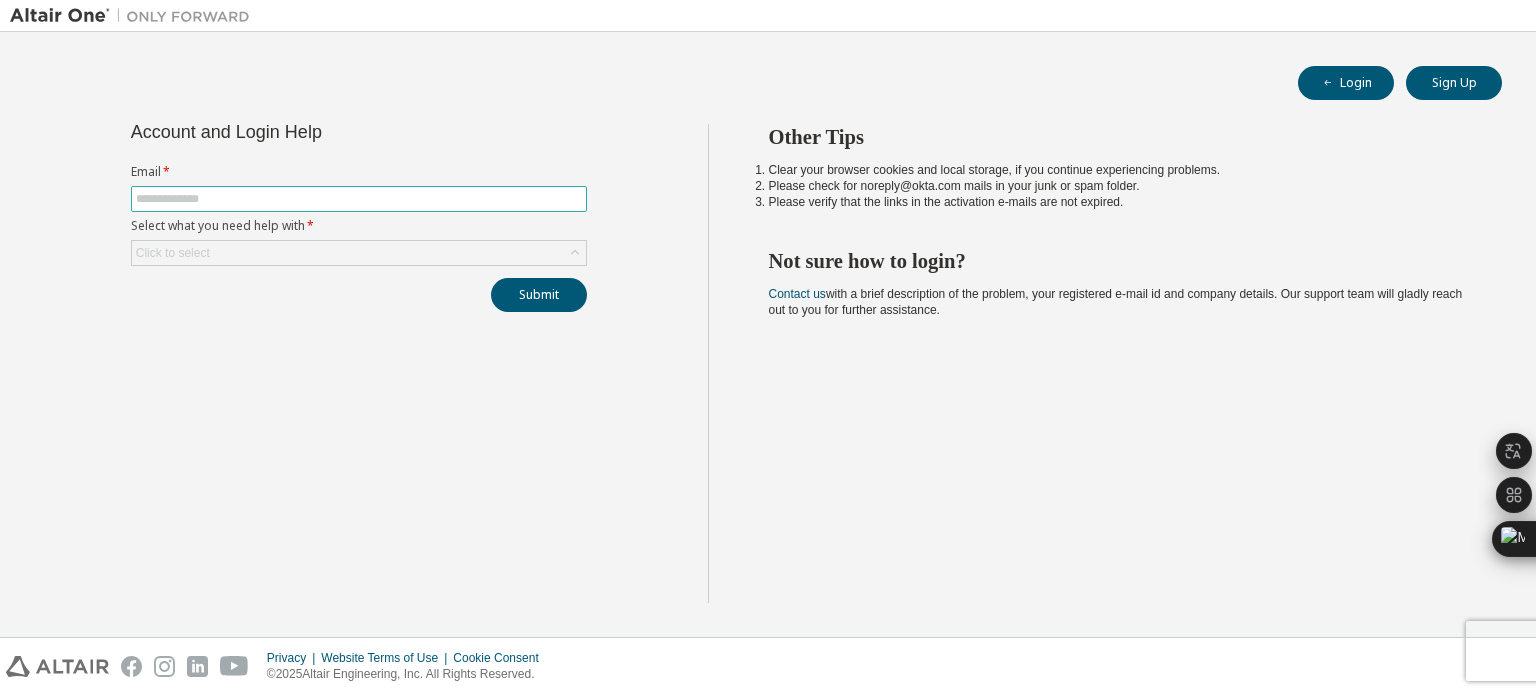 type on "**********" 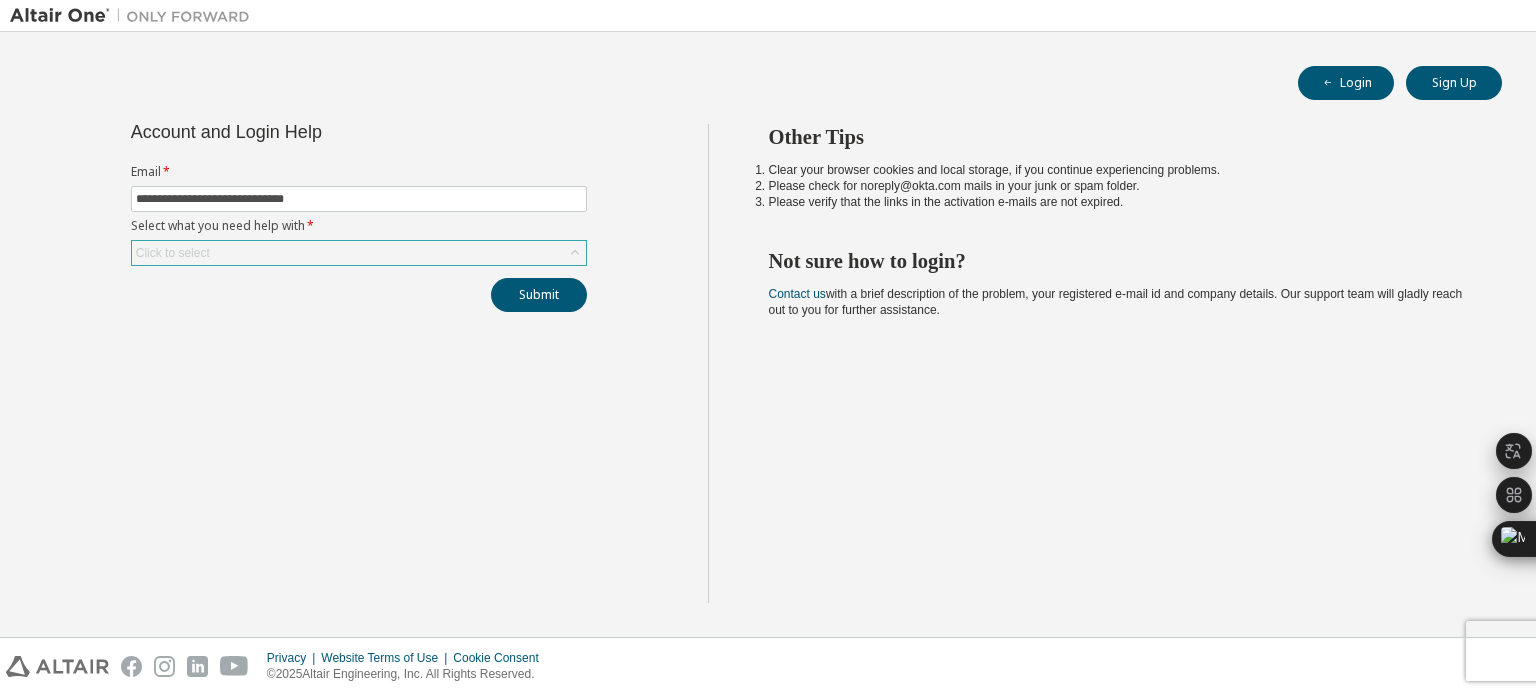 click on "Click to select" at bounding box center (359, 253) 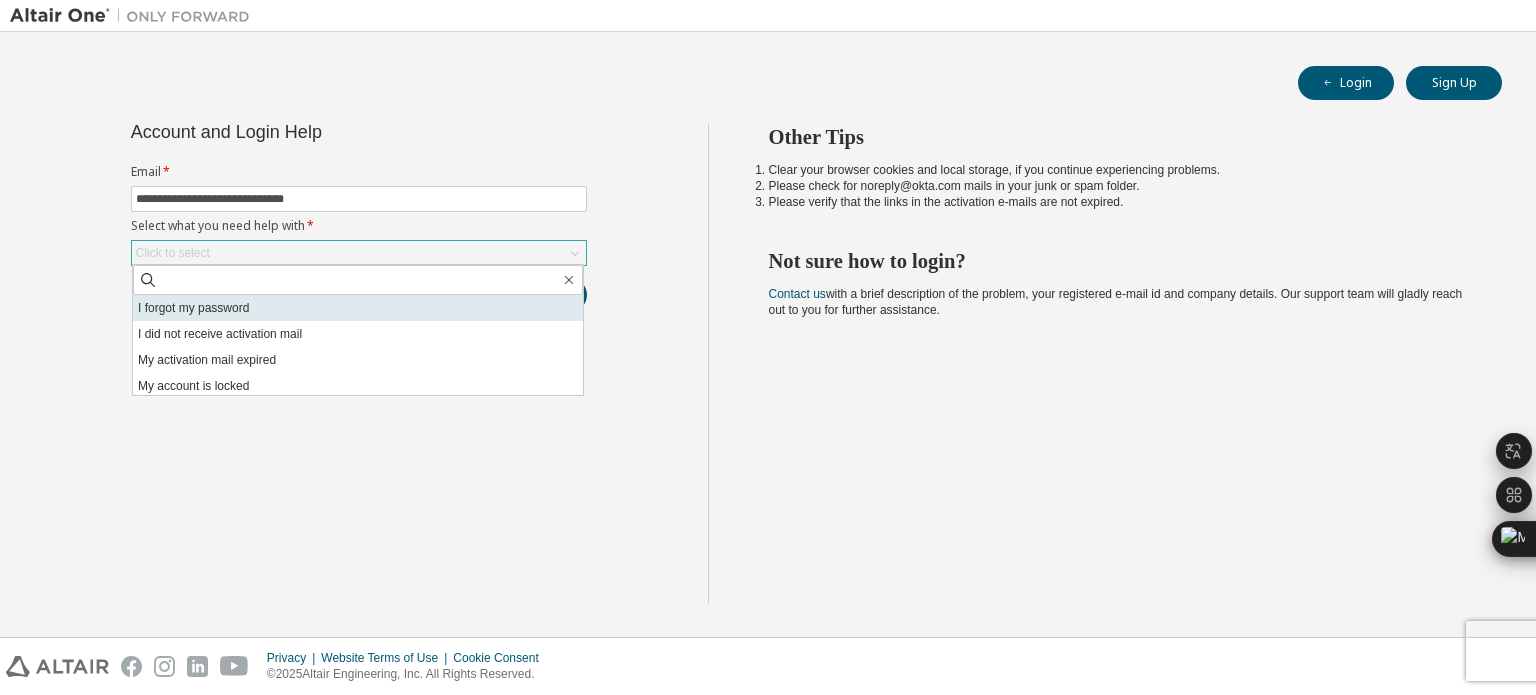 click on "I forgot my password" at bounding box center [358, 308] 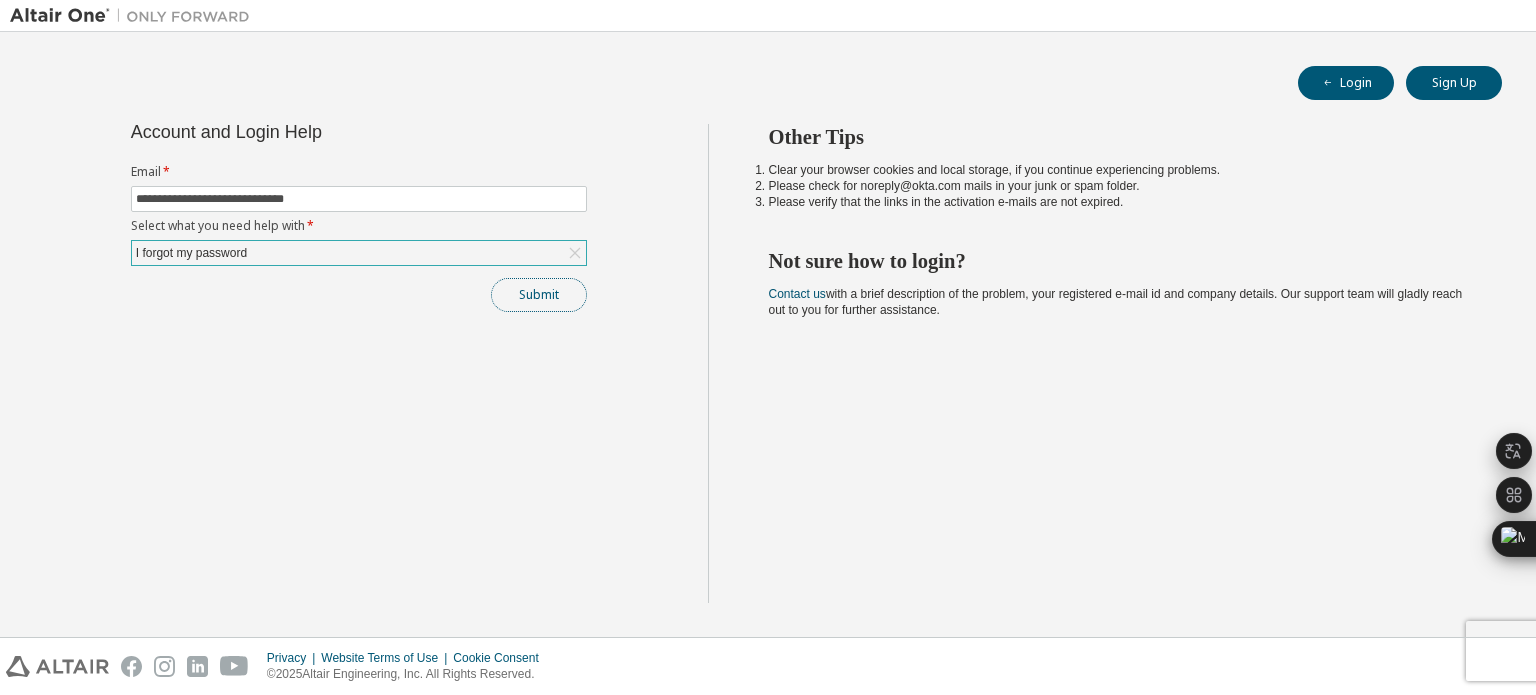 click on "Submit" at bounding box center [539, 295] 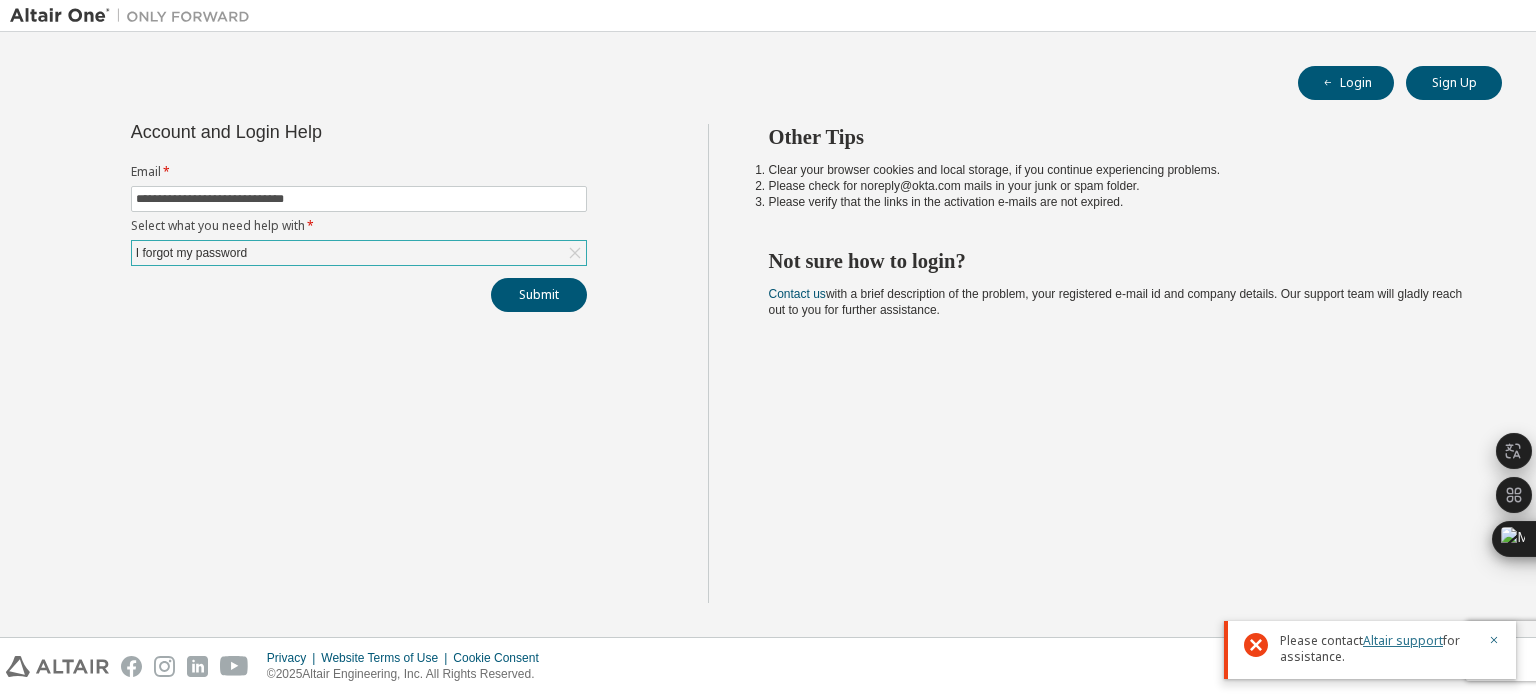 click on "Altair support" at bounding box center [1403, 640] 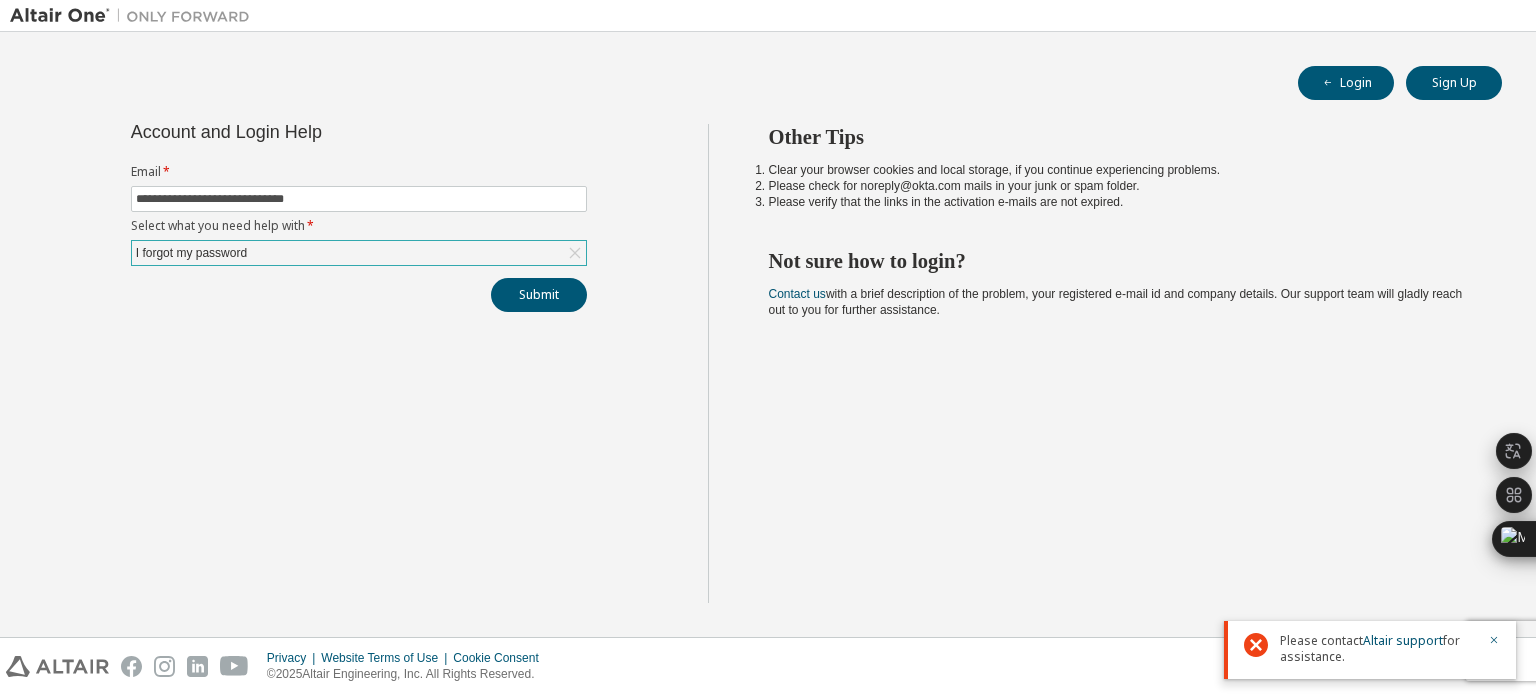 click on "Other Tips Clear your browser cookies and local storage, if you continue experiencing problems. Please check for noreply@okta.com mails in your junk or spam folder. Please verify that the links in the activation e-mails are not expired. Not sure how to login? Contact us  with a brief description of the problem, your registered e-mail id and company details. Our support team will gladly reach out to you for further assistance." at bounding box center (1117, 363) 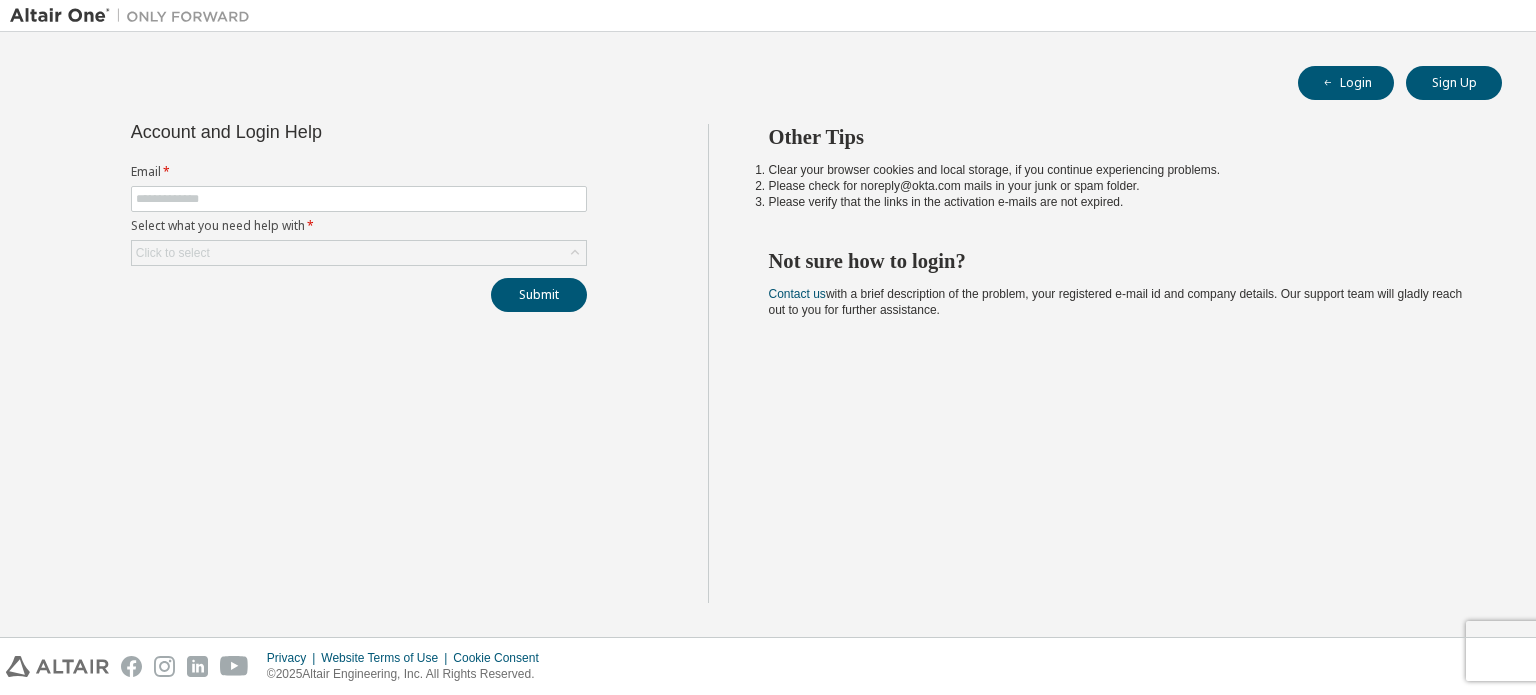scroll, scrollTop: 0, scrollLeft: 0, axis: both 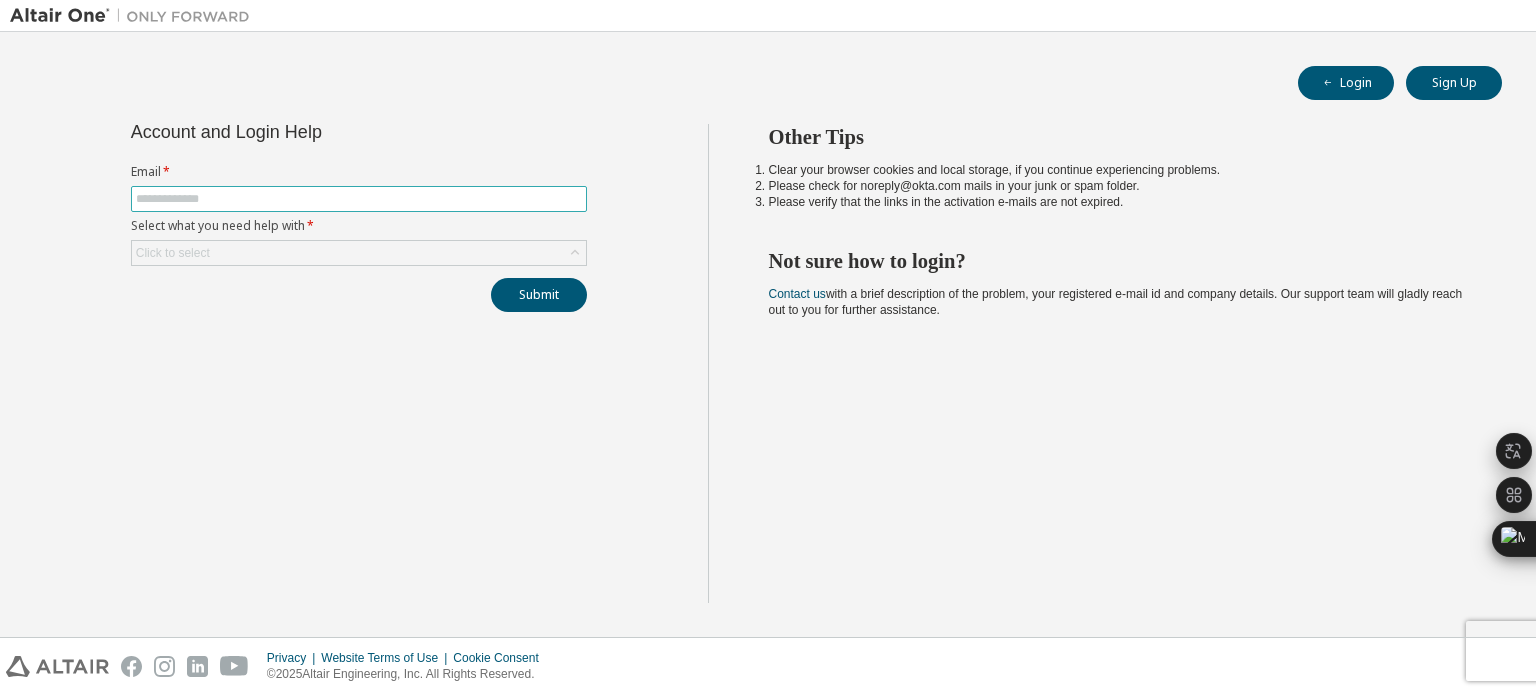 click at bounding box center [359, 199] 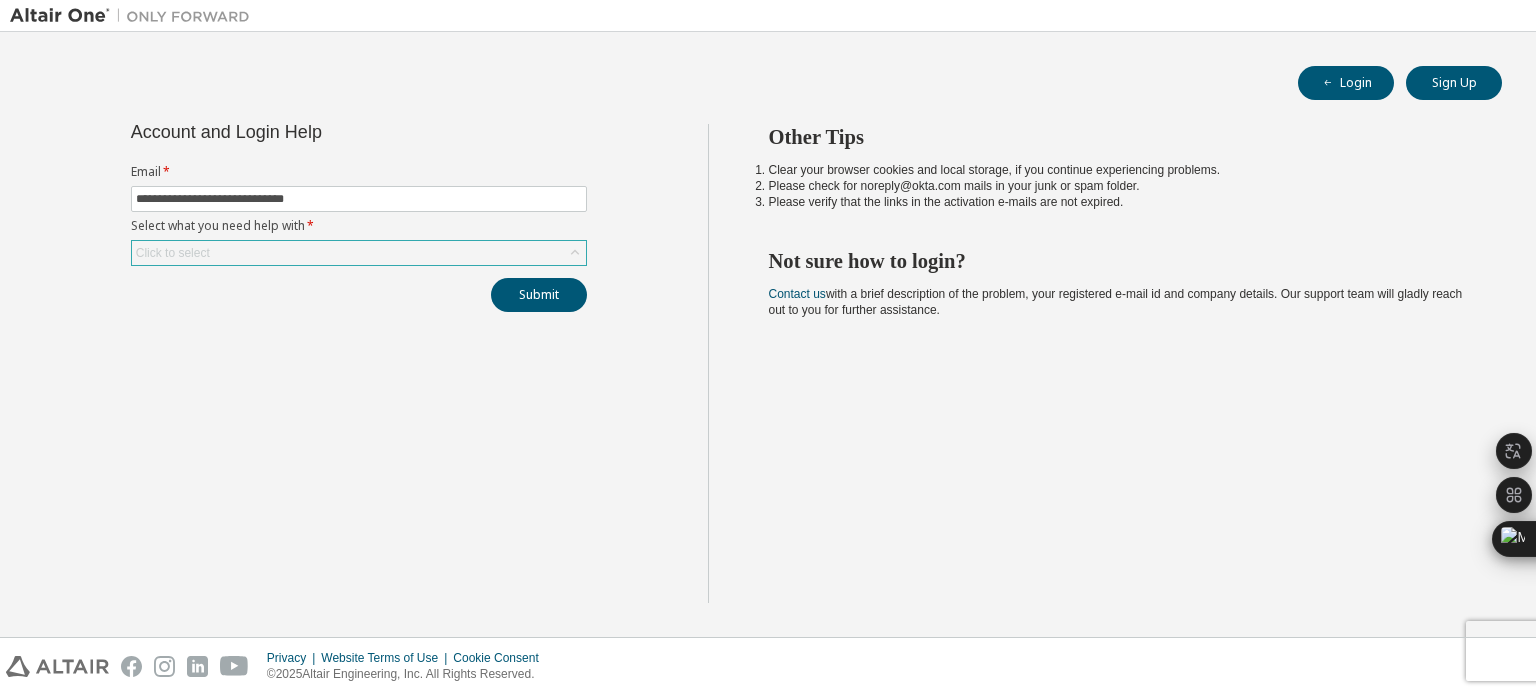 click on "Click to select" at bounding box center (359, 253) 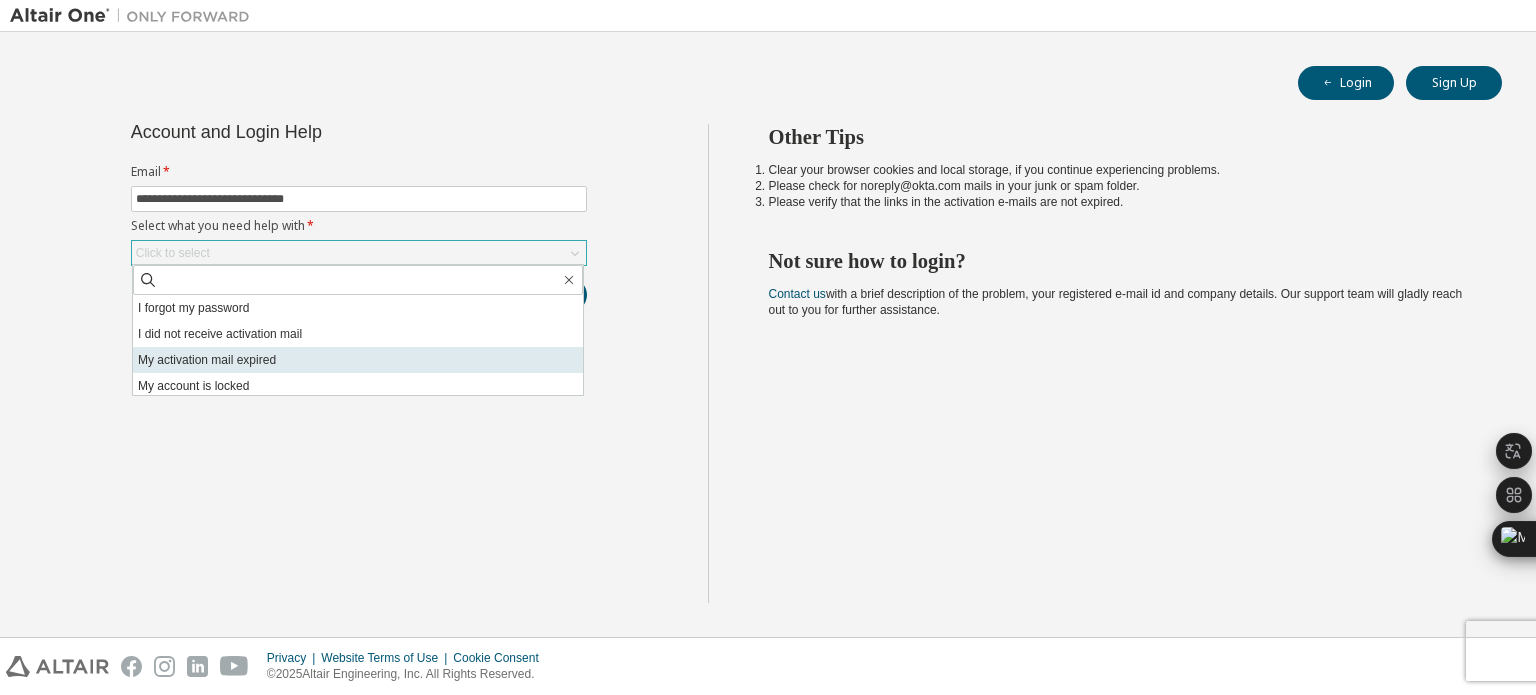 scroll, scrollTop: 56, scrollLeft: 0, axis: vertical 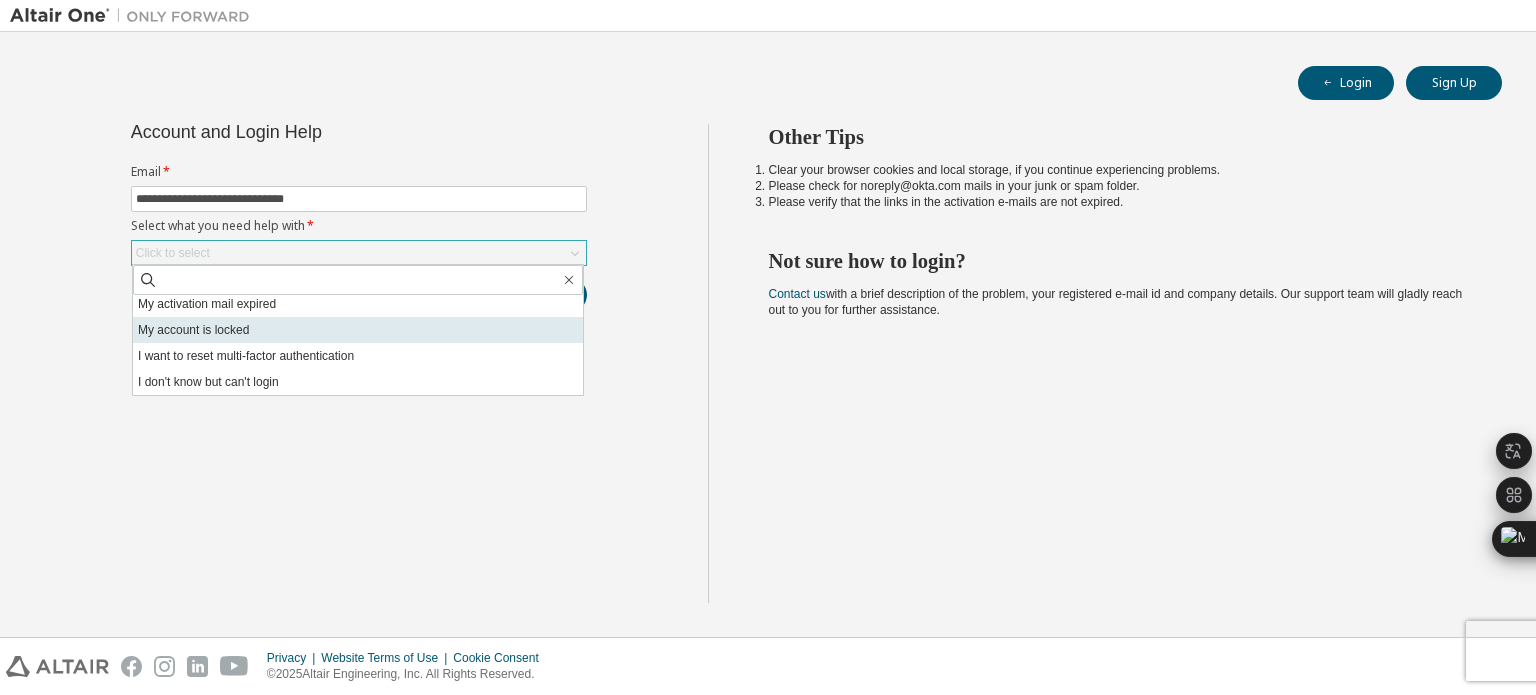 click on "My account is locked" at bounding box center (358, 330) 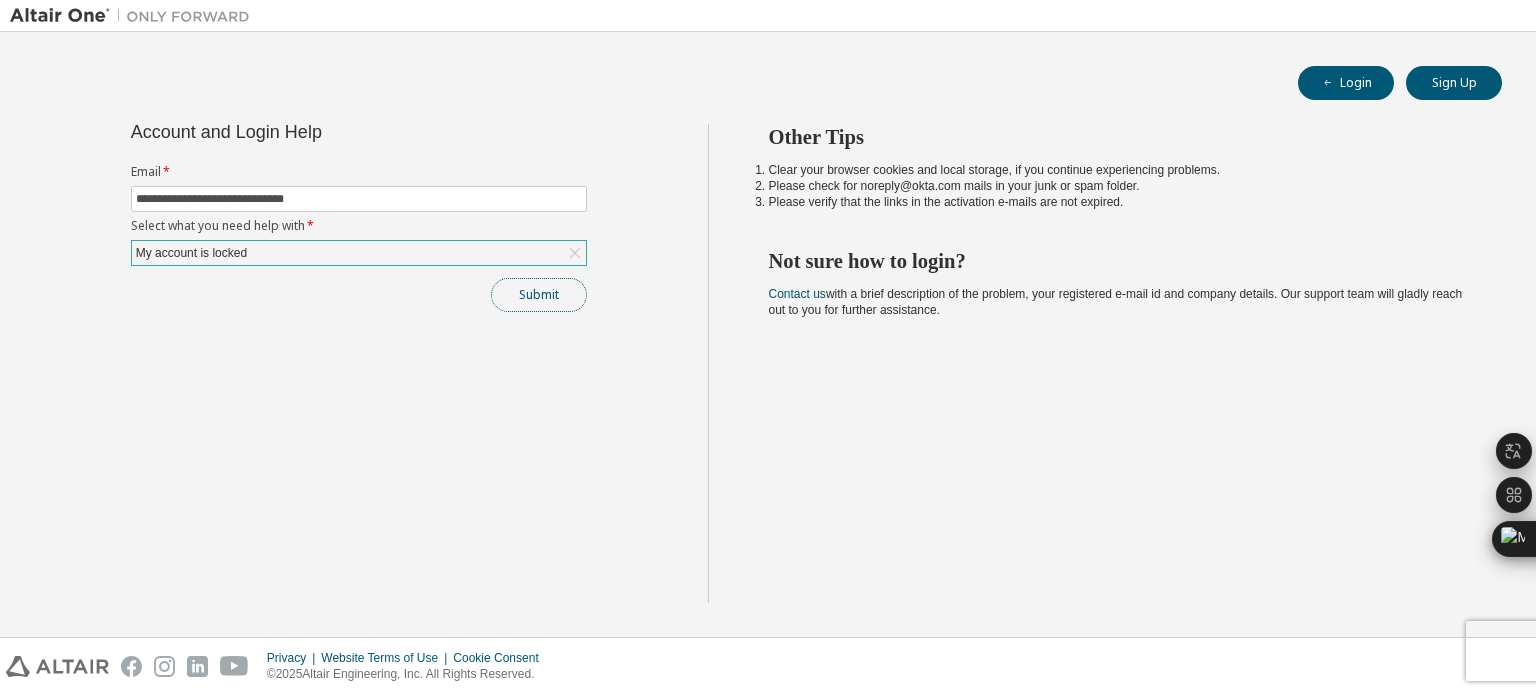 click on "Submit" at bounding box center (539, 295) 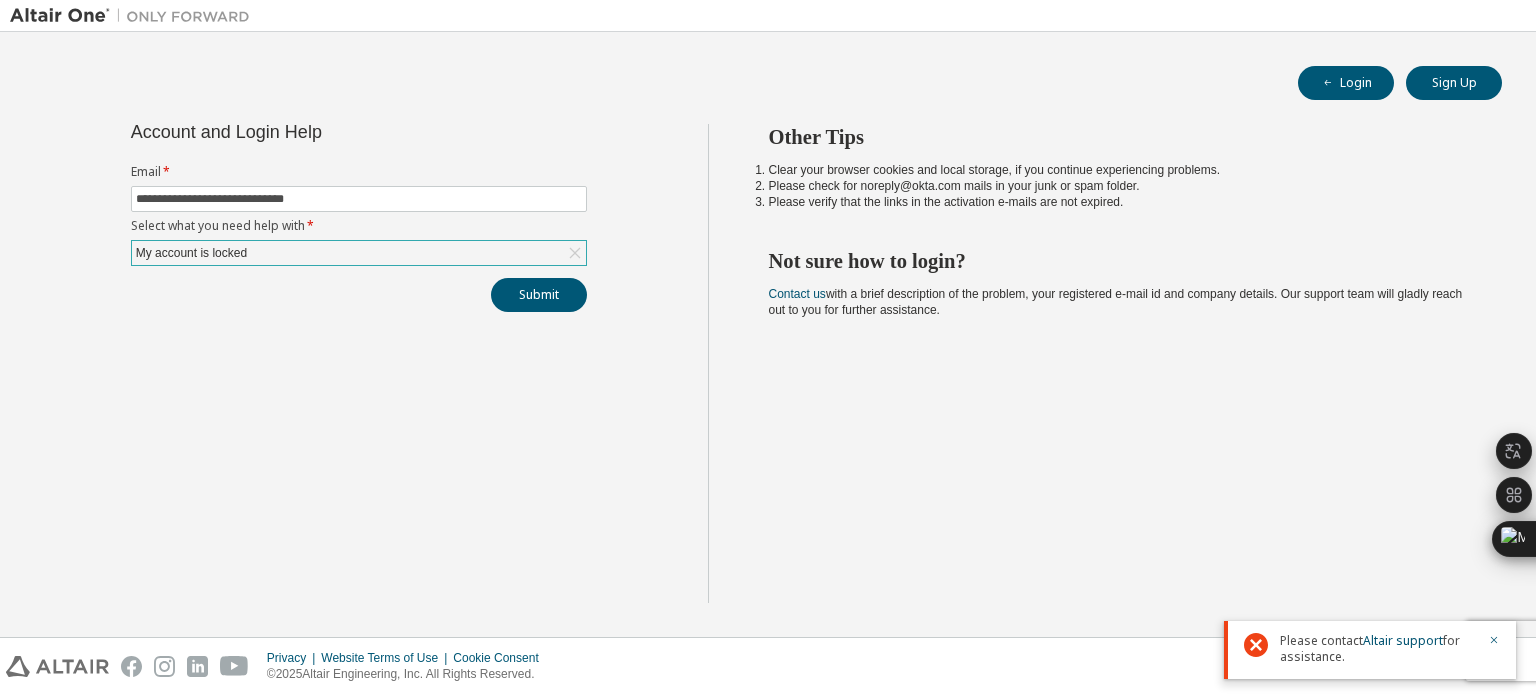 click on "My account is locked" at bounding box center [359, 253] 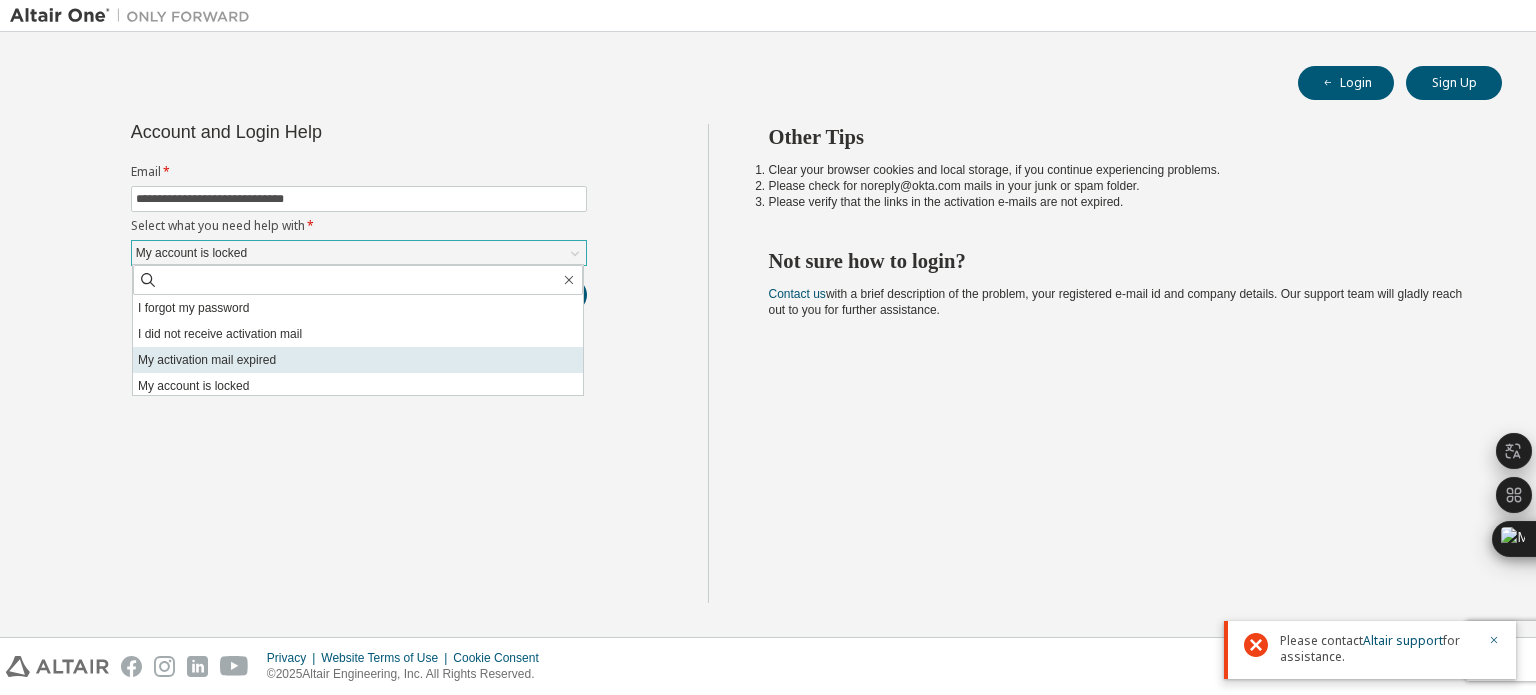 scroll, scrollTop: 56, scrollLeft: 0, axis: vertical 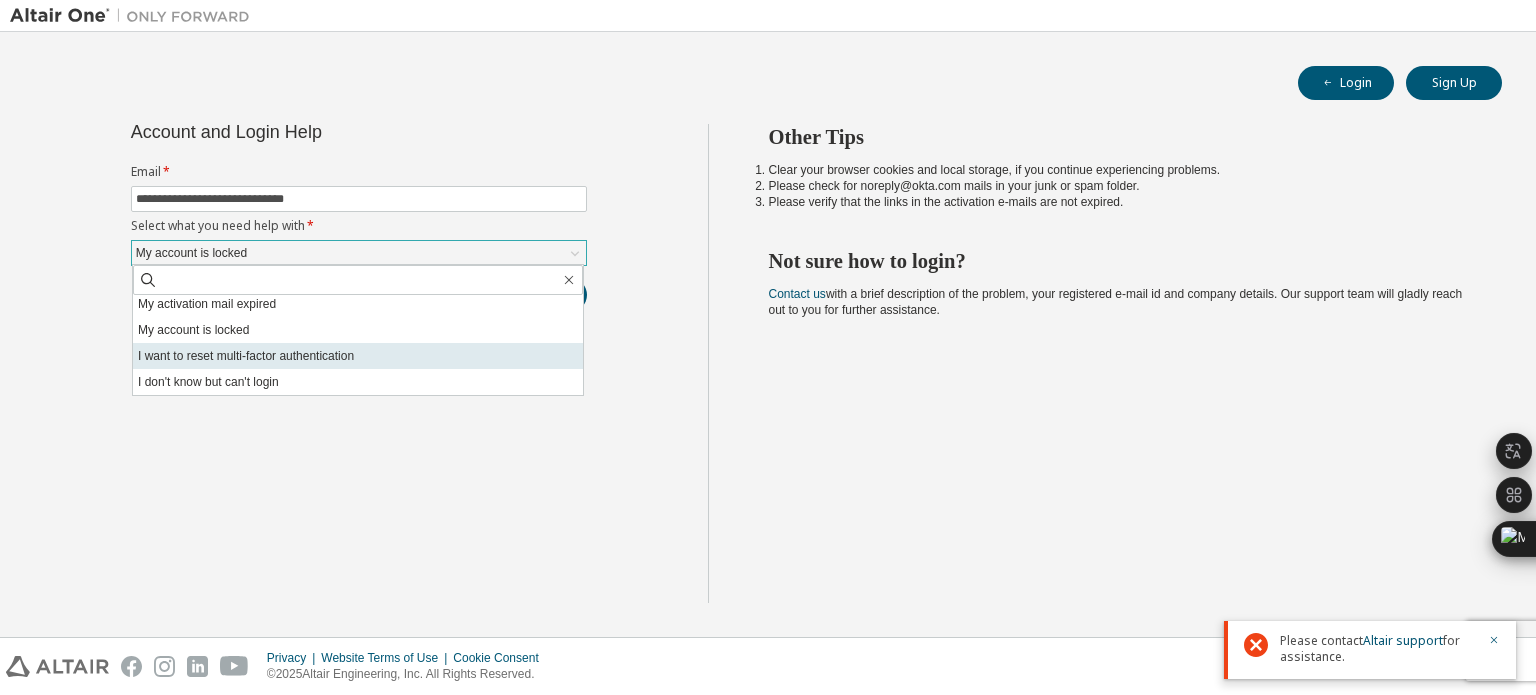 click on "I want to reset multi-factor authentication" at bounding box center [358, 356] 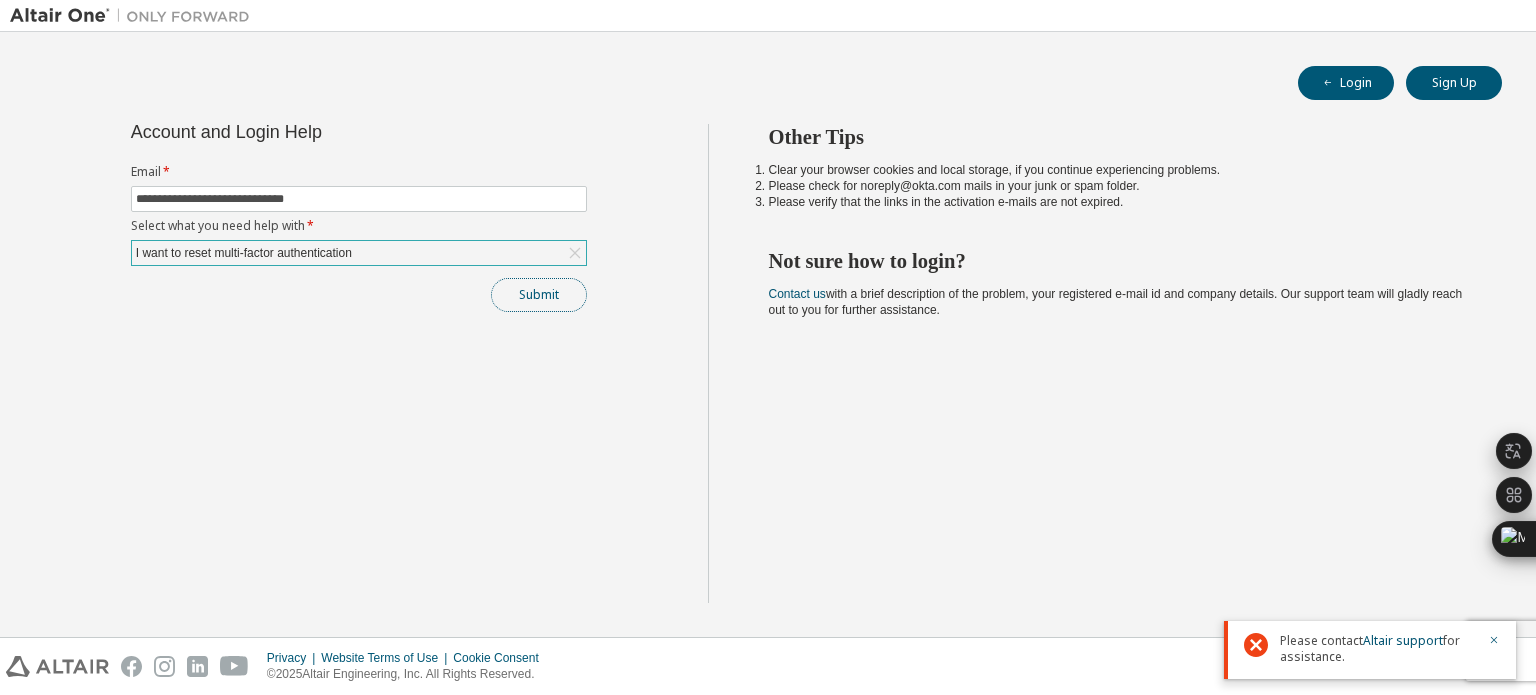 click on "Submit" at bounding box center (539, 295) 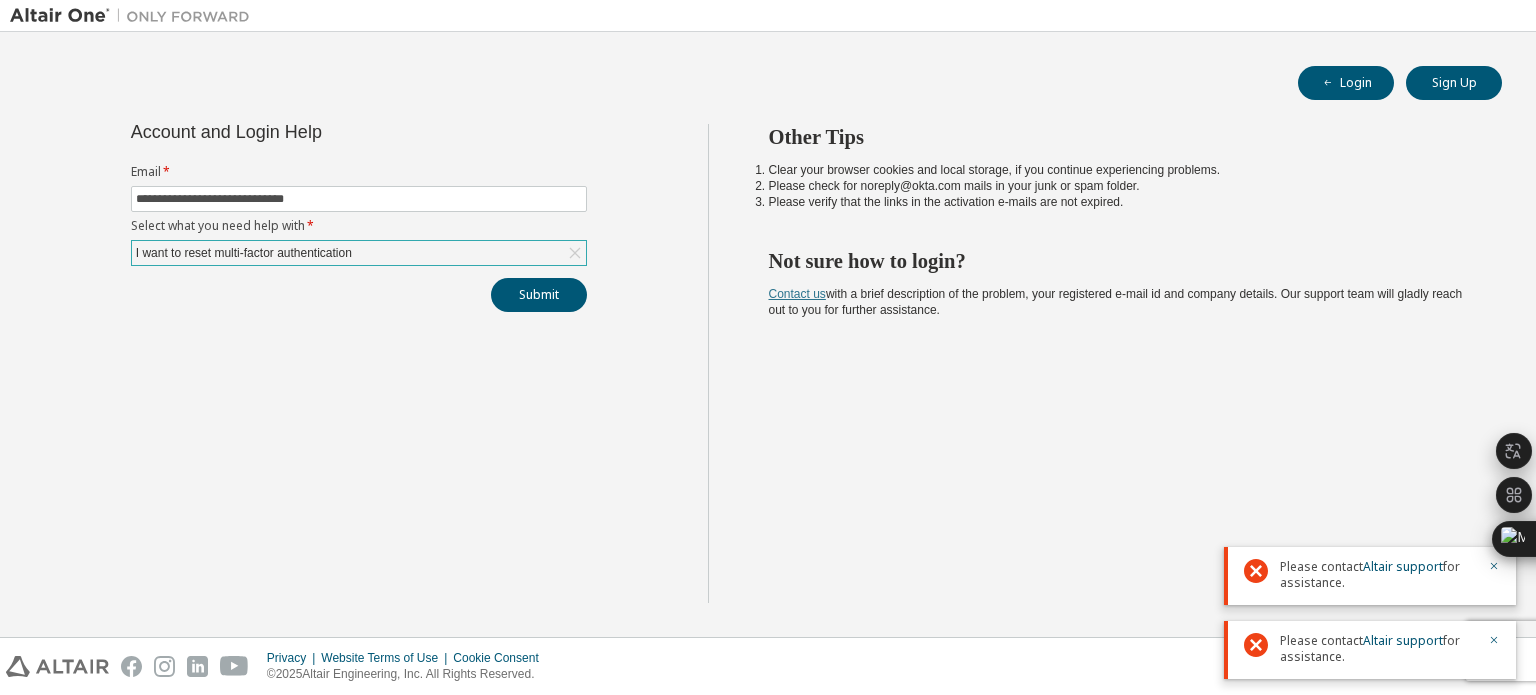 click on "Contact us" at bounding box center (797, 294) 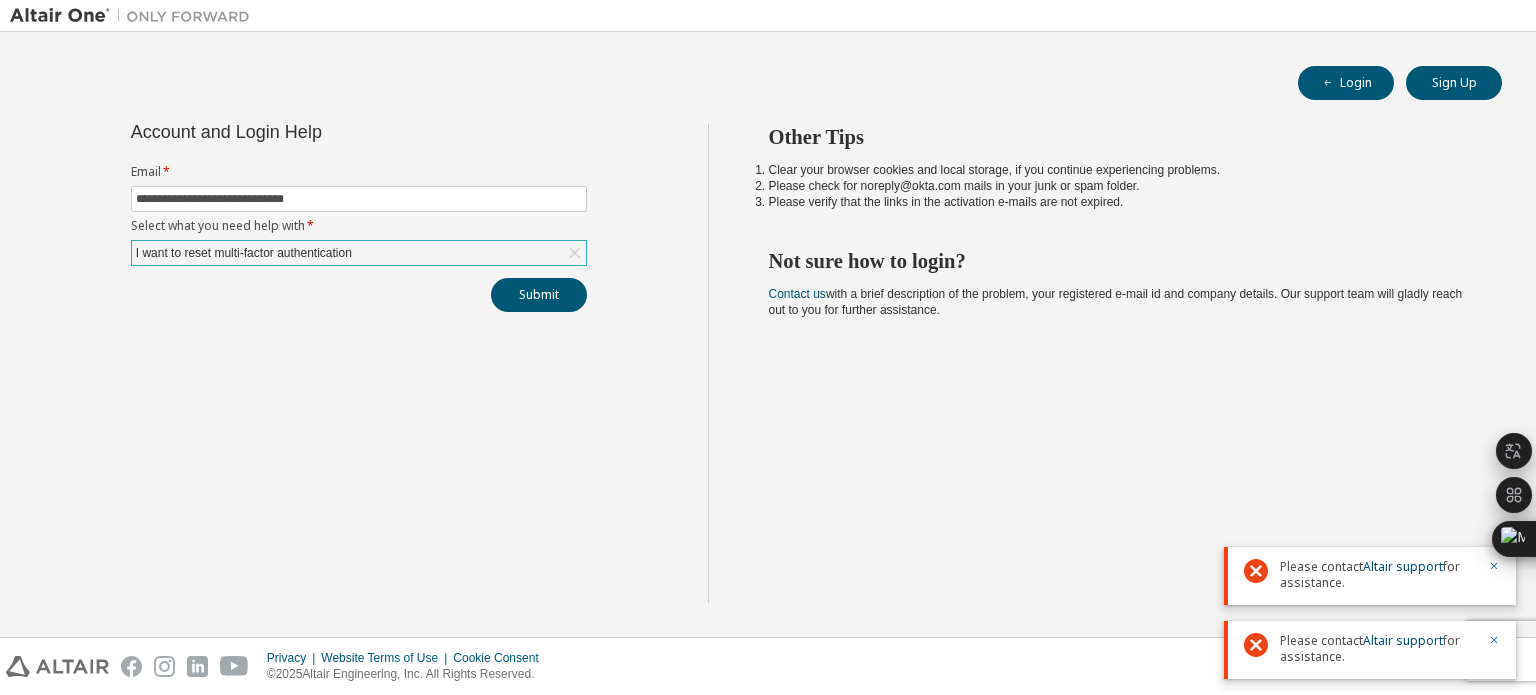 click on "Other Tips Clear your browser cookies and local storage, if you continue experiencing problems. Please check for [EMAIL] mails in your junk or spam folder. Please verify that the links in the activation e-mails are not expired. Not sure how to login? Contact us with a brief description of the problem, your registered [EMAIL] and company details. Our support team will gladly reach out to you for further assistance." at bounding box center (1117, 363) 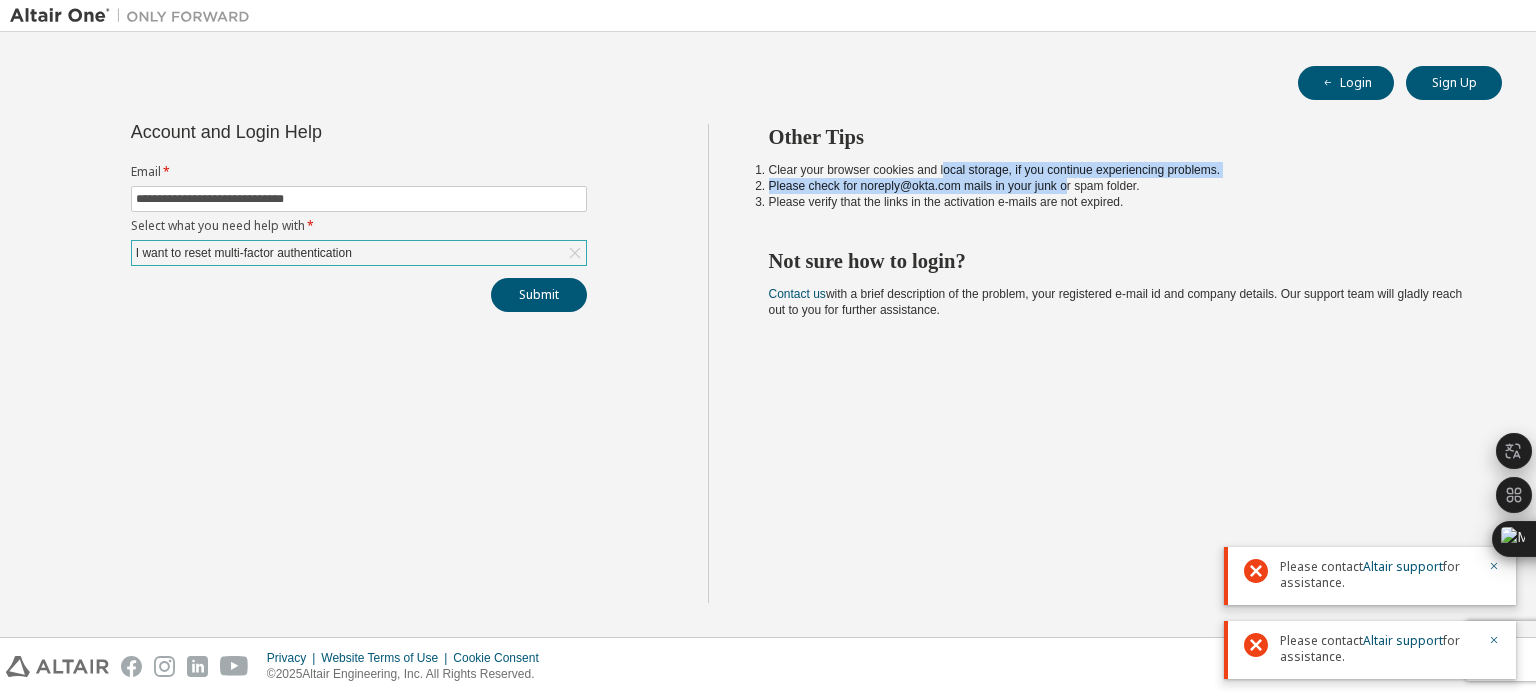 drag, startPoint x: 940, startPoint y: 169, endPoint x: 1065, endPoint y: 181, distance: 125.57468 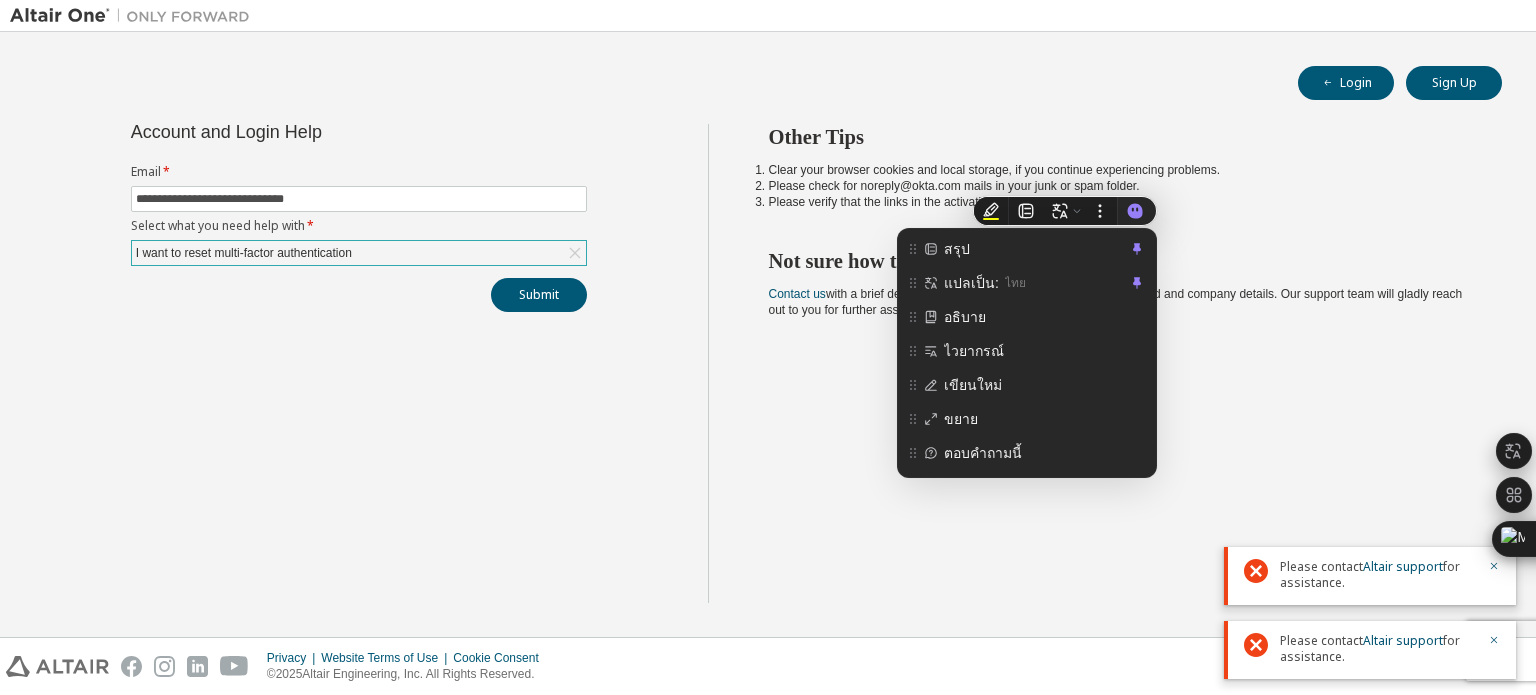 click on "Other Tips Clear your browser cookies and local storage, if you continue experiencing problems. Please check for [EMAIL] mails in your junk or spam folder. Please verify that the links in the activation e-mails are not expired. Not sure how to login? Contact us with a brief description of the problem, your registered [EMAIL] and company details. Our support team will gladly reach out to you for further assistance." at bounding box center (1117, 363) 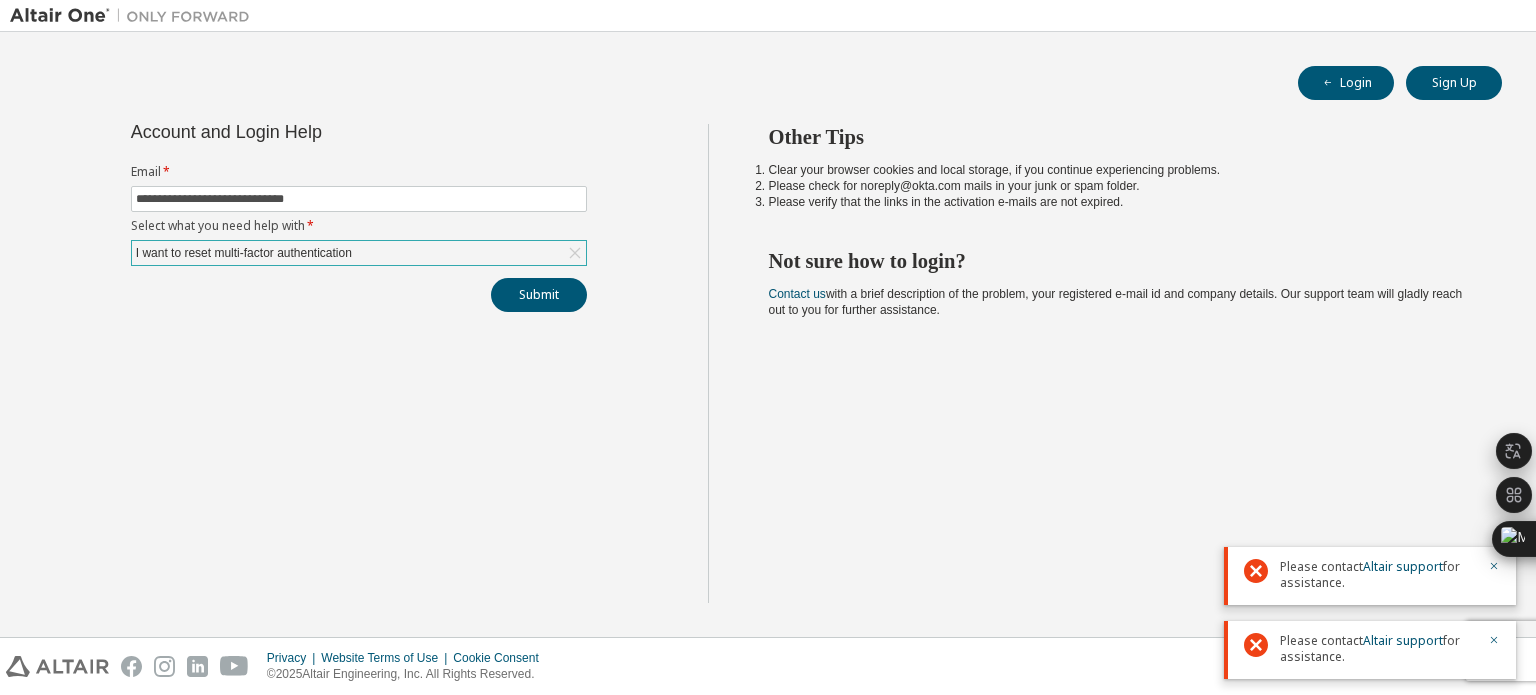 click on "Submit" at bounding box center [359, 295] 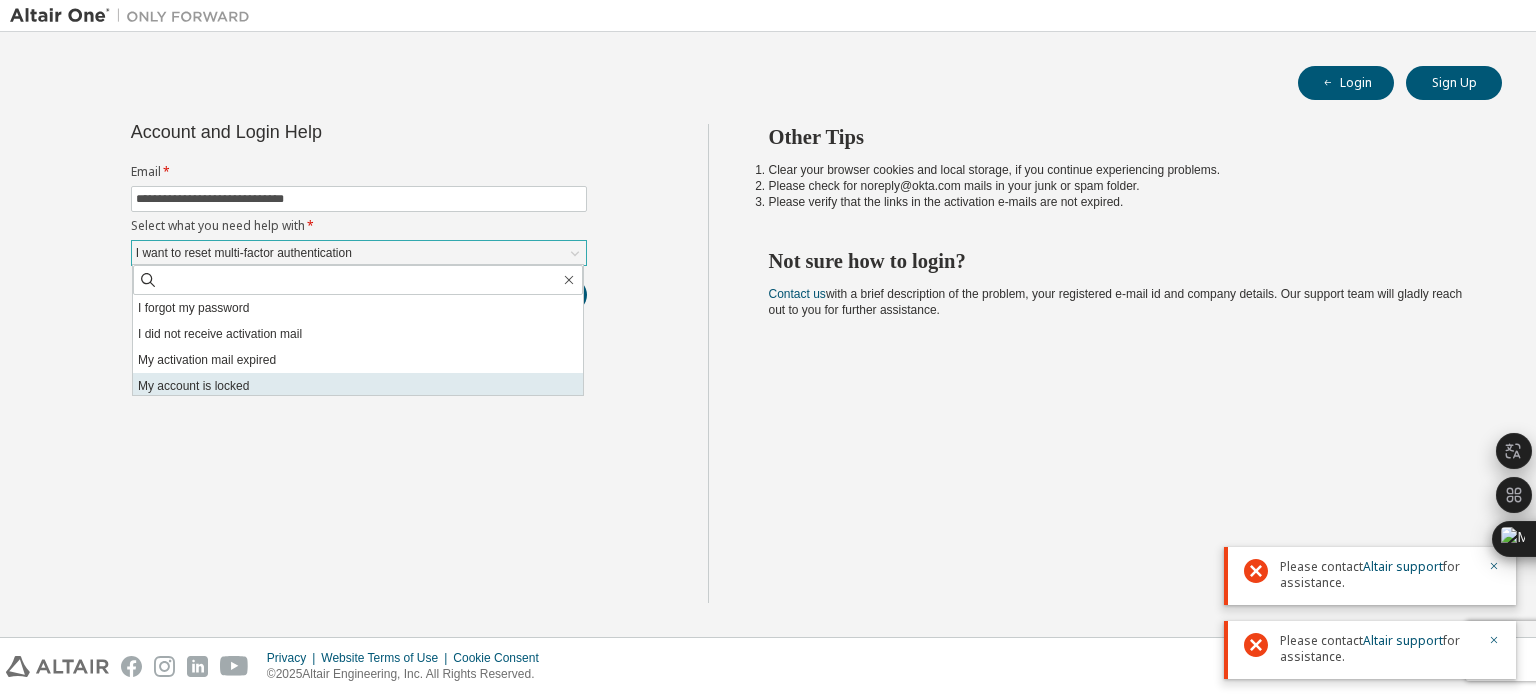 scroll, scrollTop: 56, scrollLeft: 0, axis: vertical 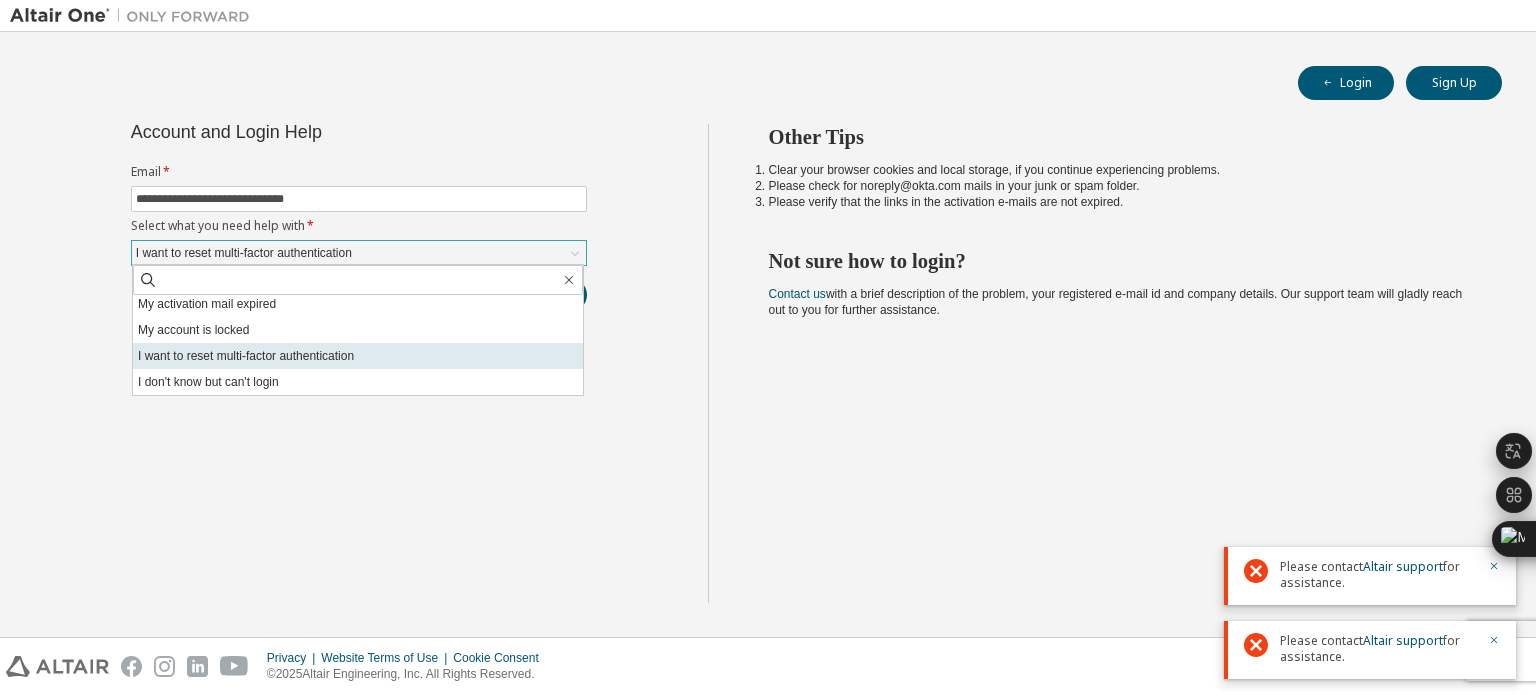 click on "I want to reset multi-factor authentication" at bounding box center (358, 356) 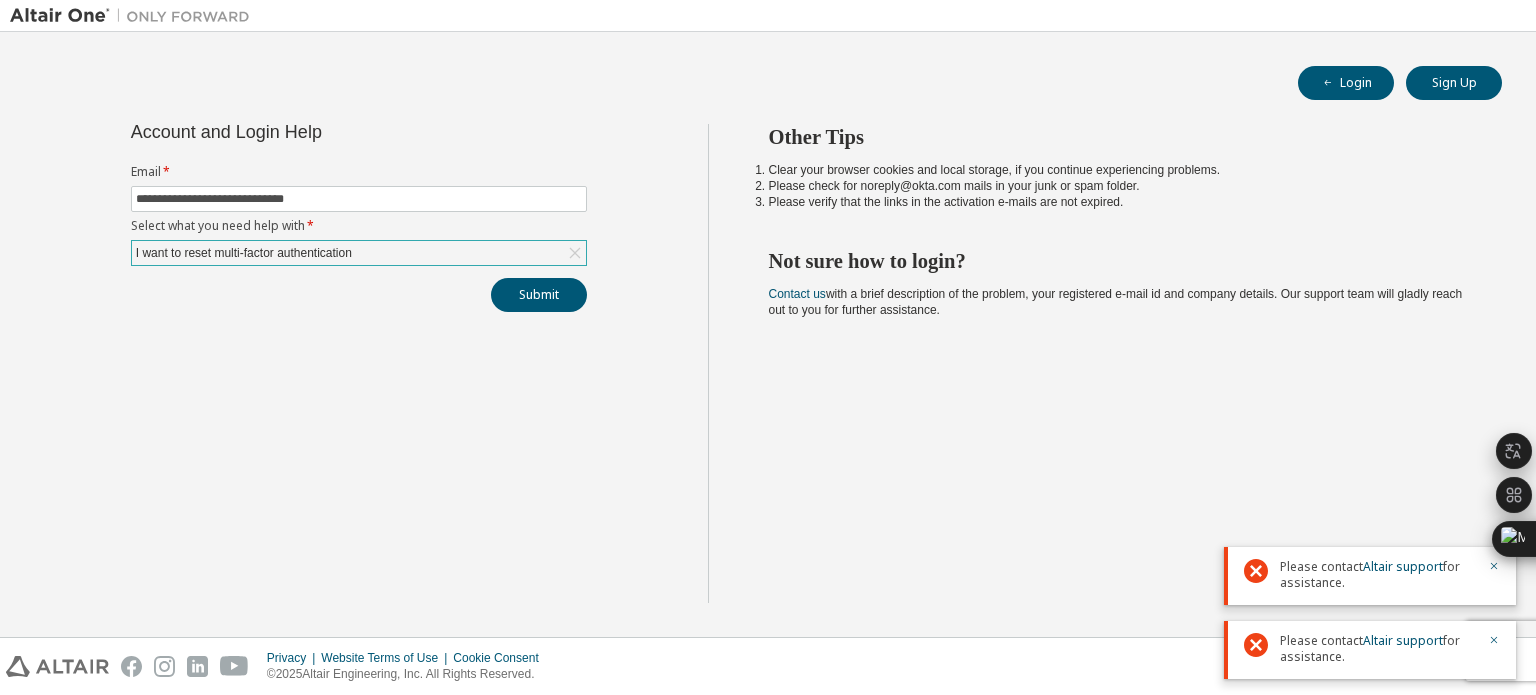 click on "I want to reset multi-factor authentication" at bounding box center [359, 253] 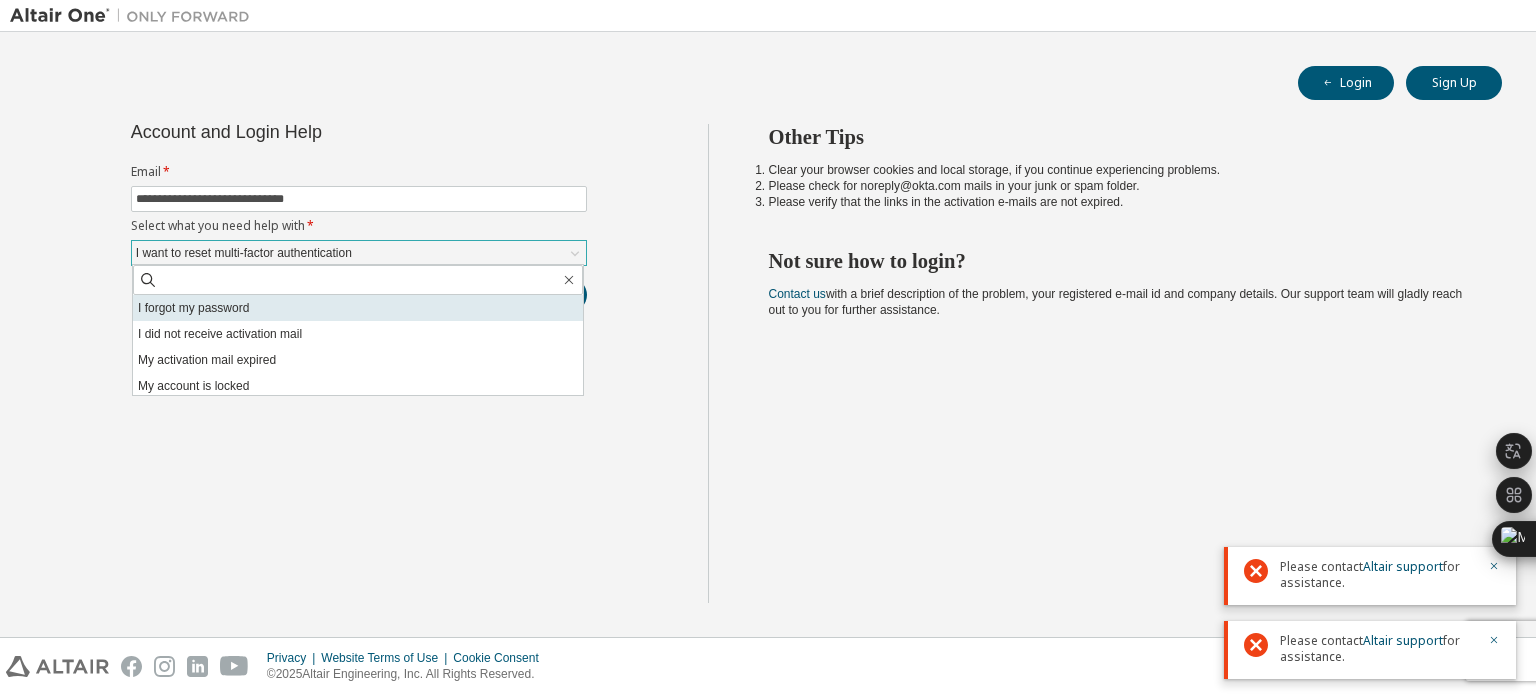 click on "I forgot my password" at bounding box center [358, 308] 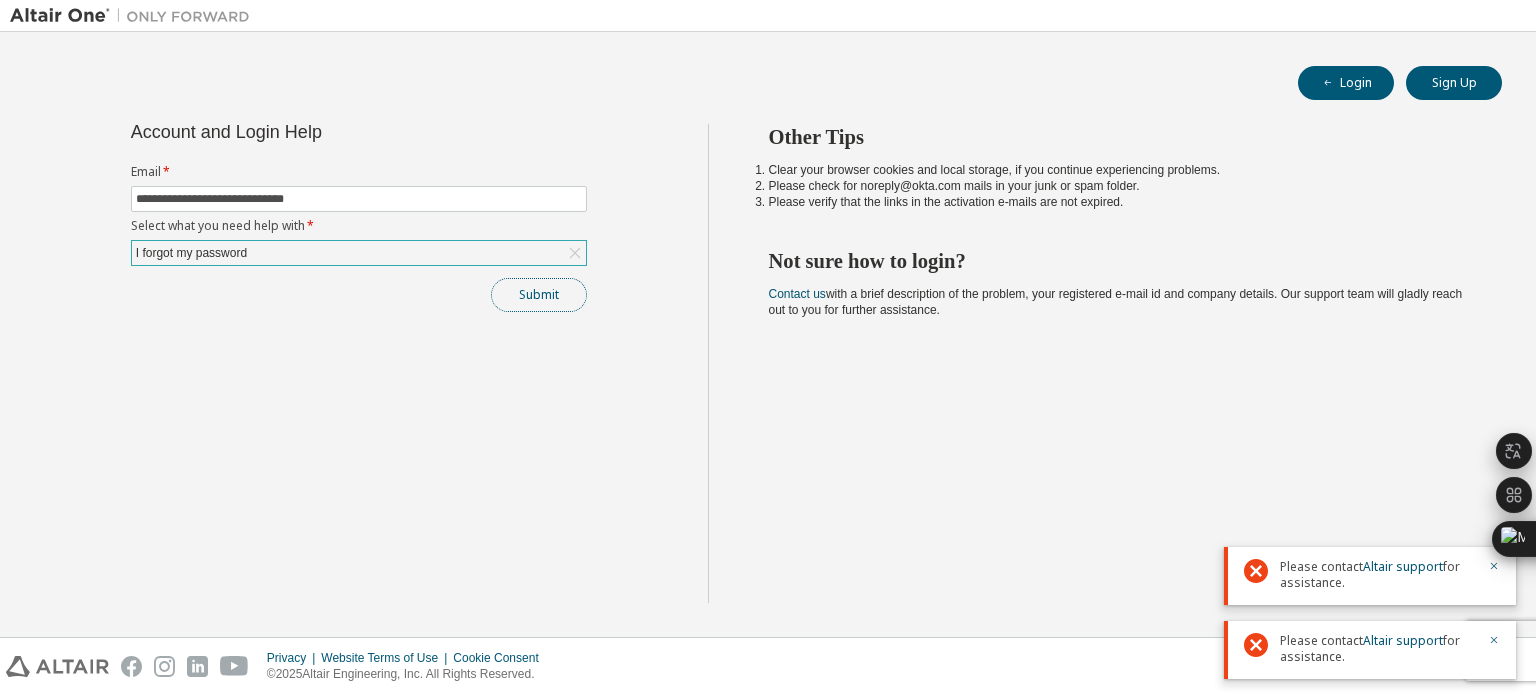 click on "Submit" at bounding box center (539, 295) 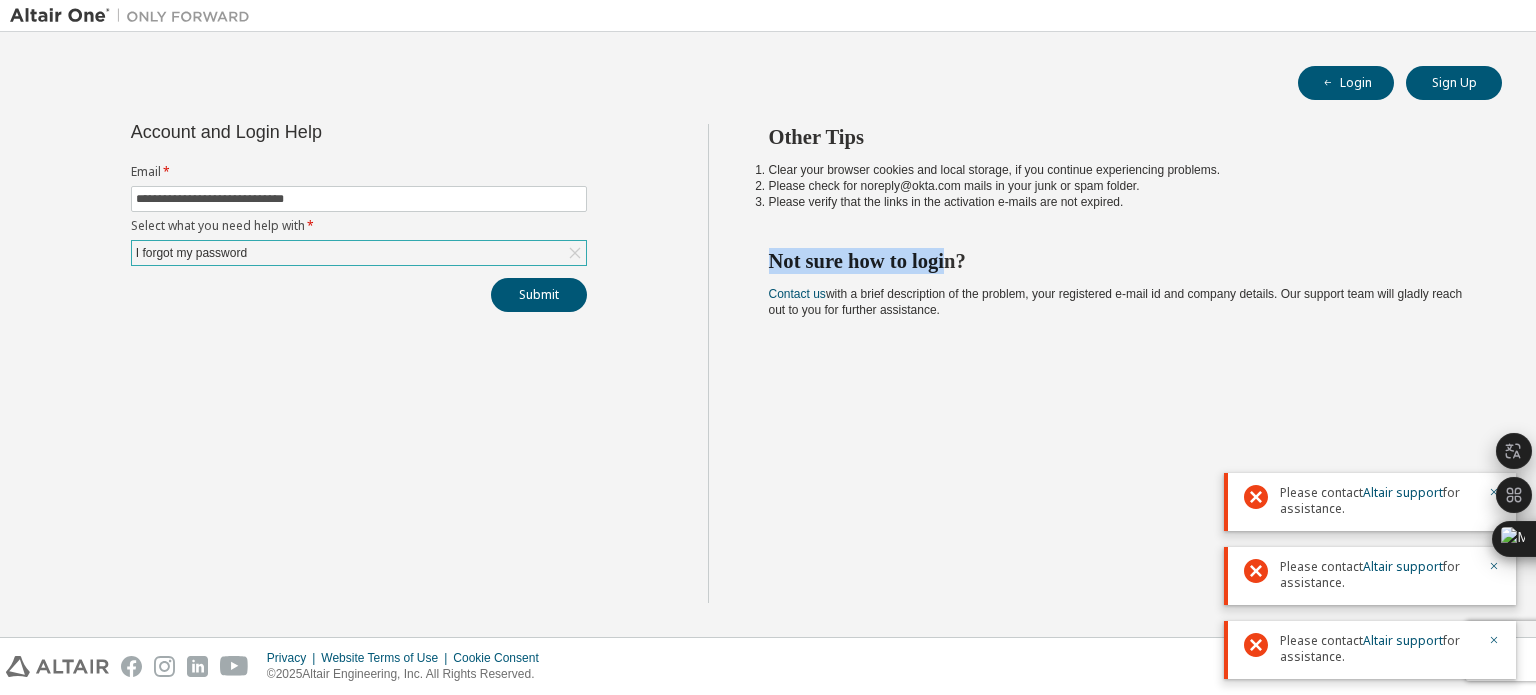 drag, startPoint x: 773, startPoint y: 255, endPoint x: 944, endPoint y: 269, distance: 171.57214 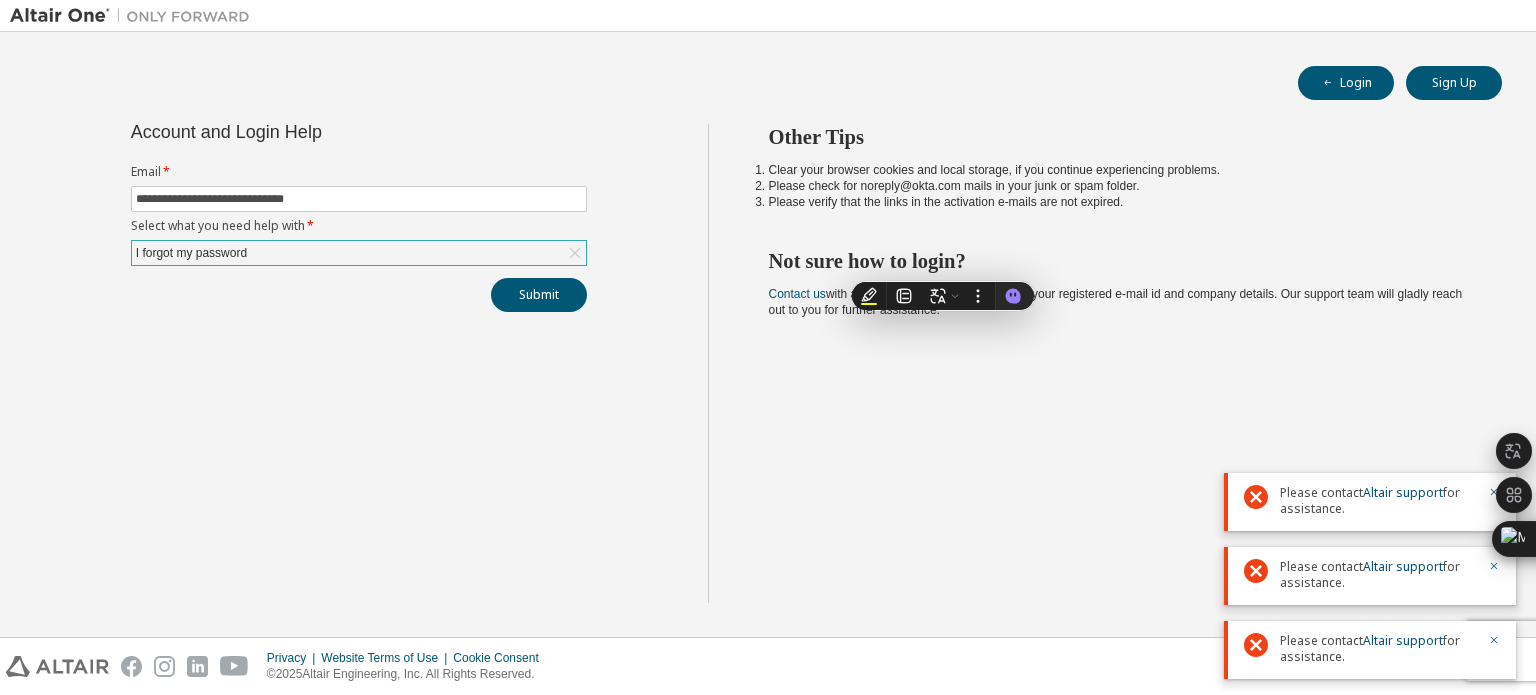 click on "Other Tips Clear your browser cookies and local storage, if you continue experiencing problems. Please check for [EMAIL] mails in your junk or spam folder. Please verify that the links in the activation e-mails are not expired. Not sure how to login? Contact us with a brief description of the problem, your registered [EMAIL] and company details. Our support team will gladly reach out to you for further assistance." at bounding box center (1117, 363) 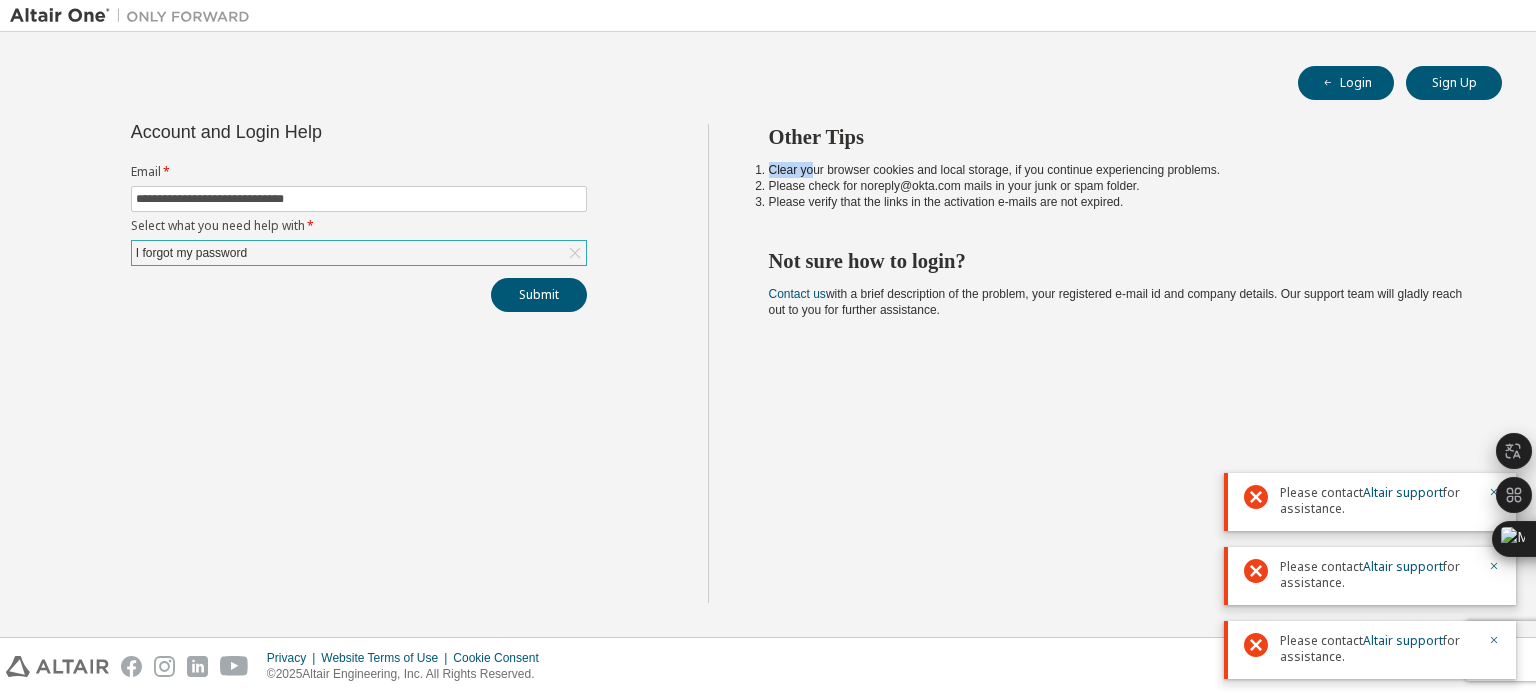 drag, startPoint x: 769, startPoint y: 168, endPoint x: 808, endPoint y: 168, distance: 39 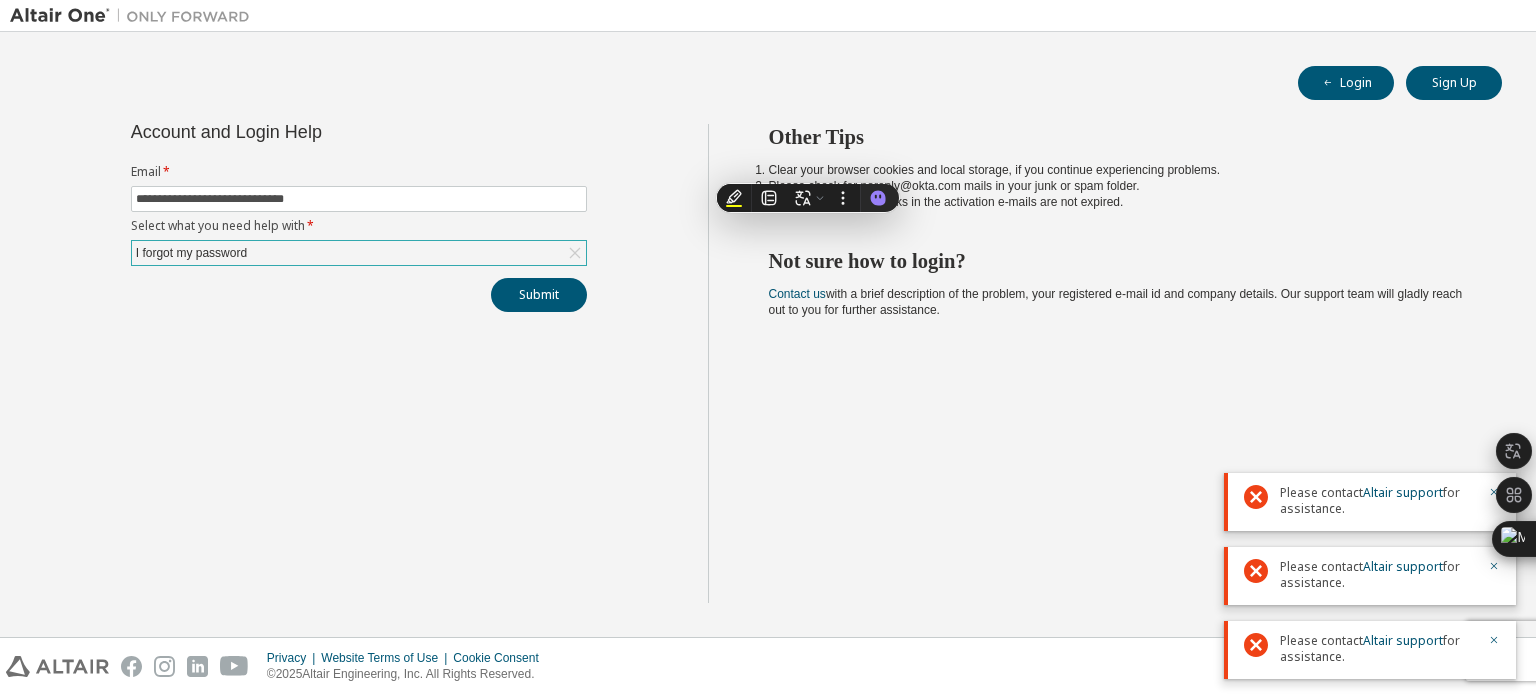 click on "Other Tips Clear your browser cookies and local storage, if you continue experiencing problems. Please check for [EMAIL] mails in your junk or spam folder. Please verify that the links in the activation e-mails are not expired. Not sure how to login? Contact us with a brief description of the problem, your registered [EMAIL] and company details. Our support team will gladly reach out to you for further assistance." at bounding box center (1117, 363) 